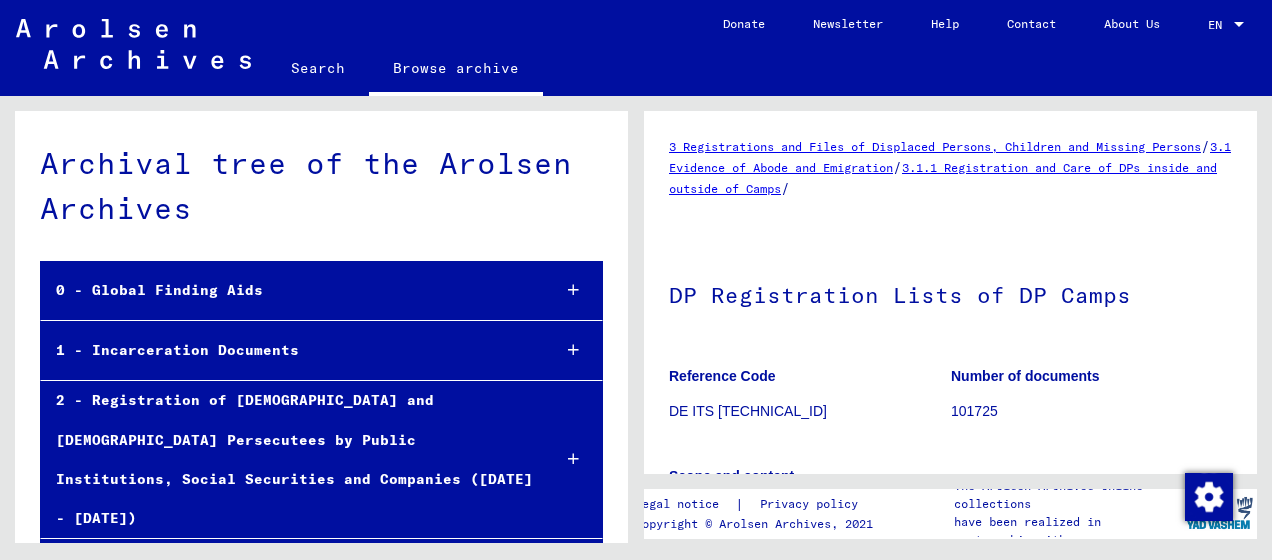 scroll, scrollTop: 0, scrollLeft: 0, axis: both 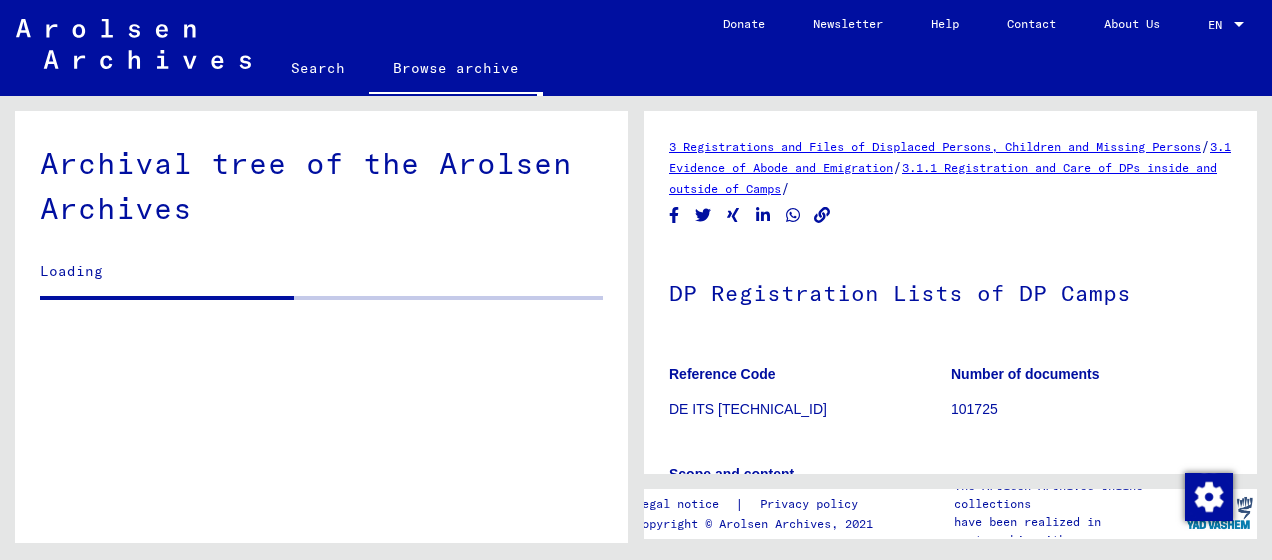 click on "Search" 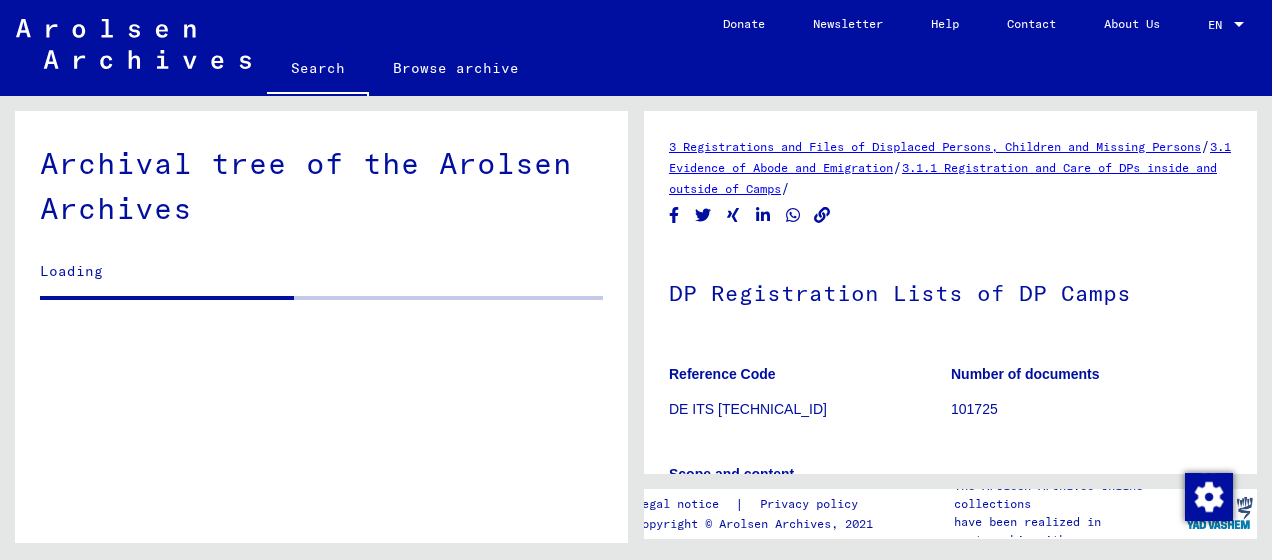 scroll, scrollTop: 582, scrollLeft: 0, axis: vertical 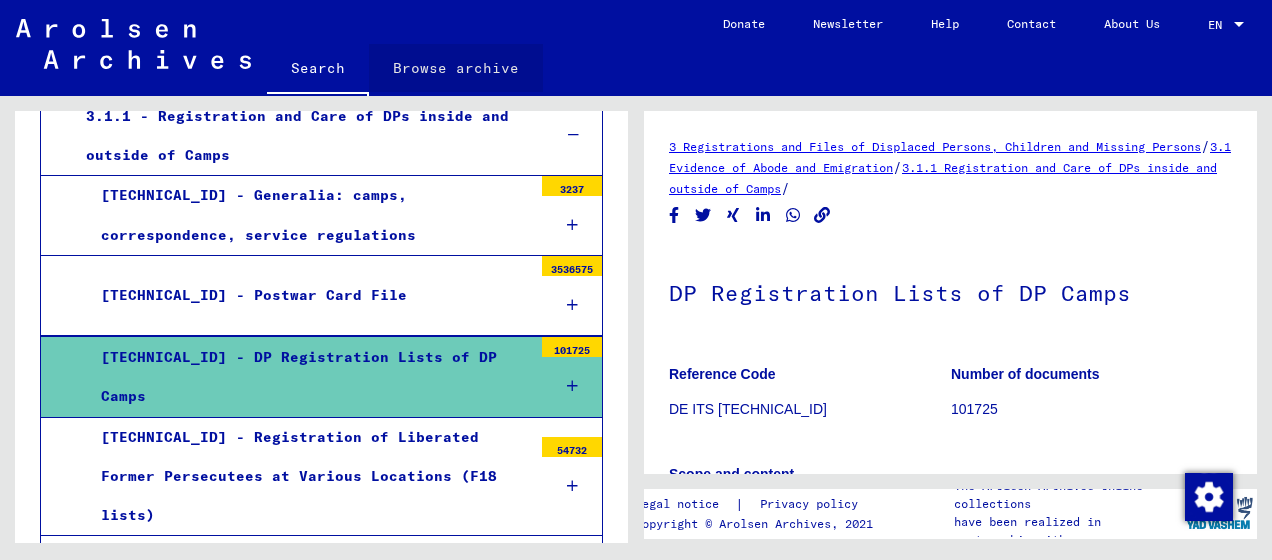 click on "Browse archive" 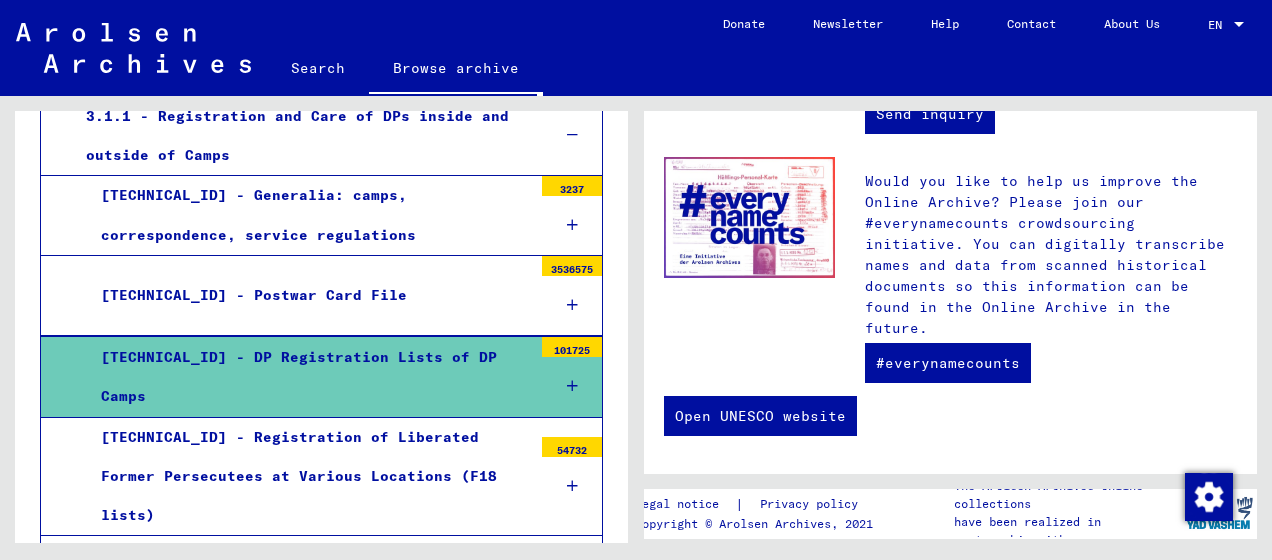 scroll, scrollTop: 1012, scrollLeft: 0, axis: vertical 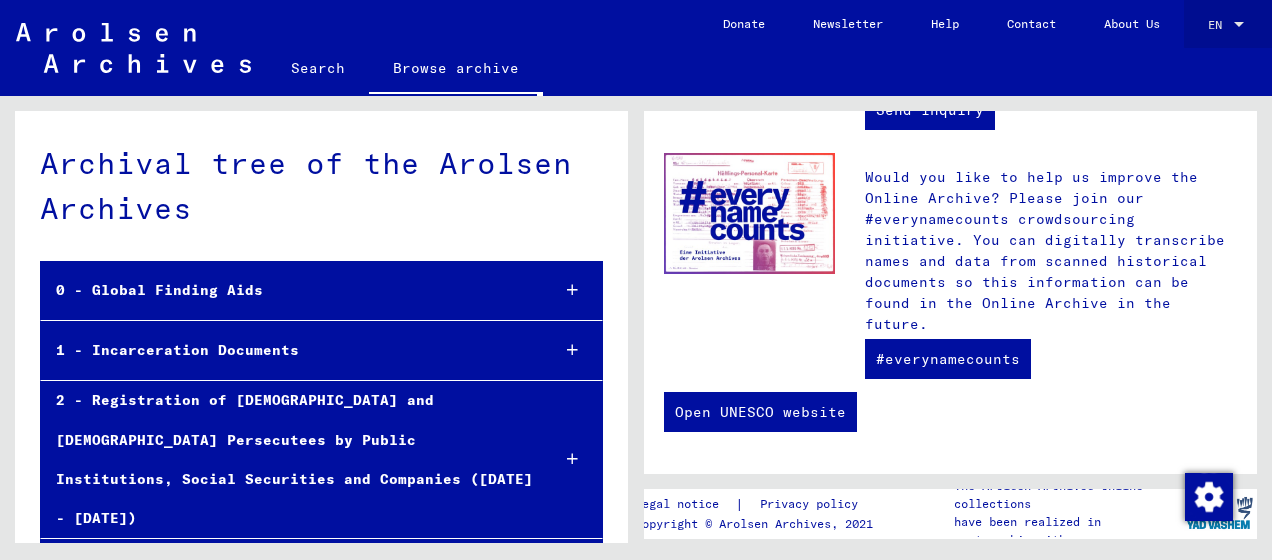 click at bounding box center [1239, 25] 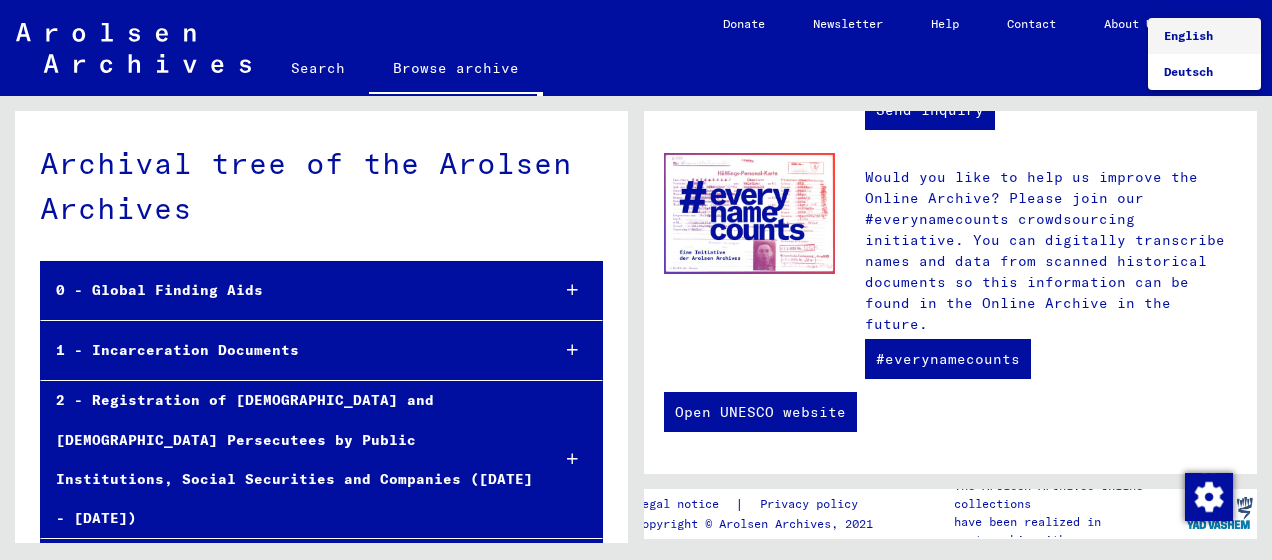 click on "English" at bounding box center [1204, 36] 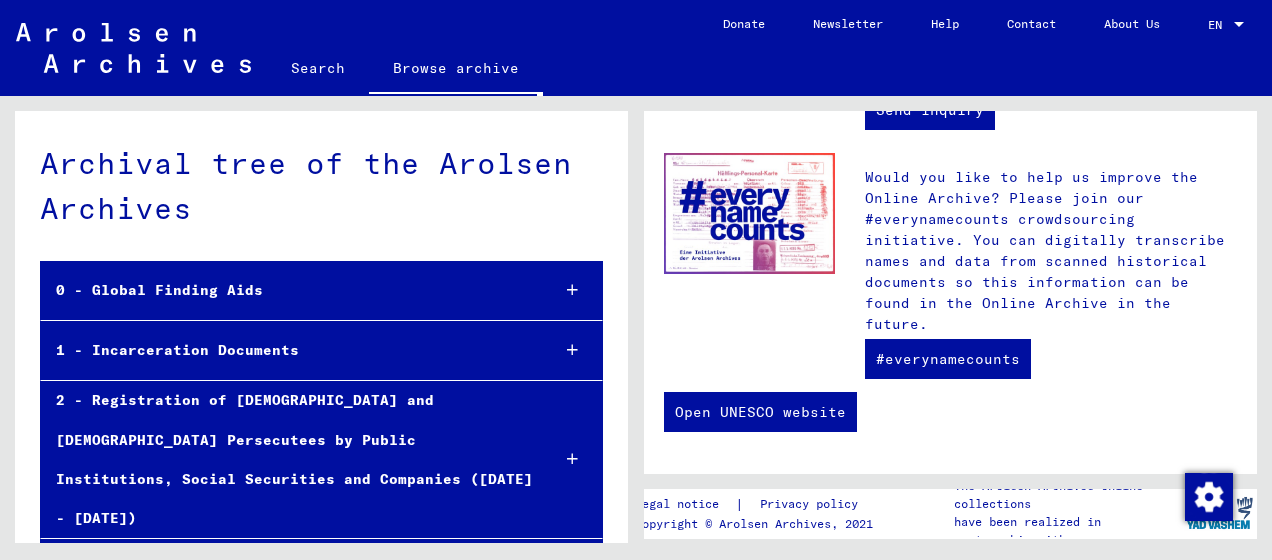 click on "Search" 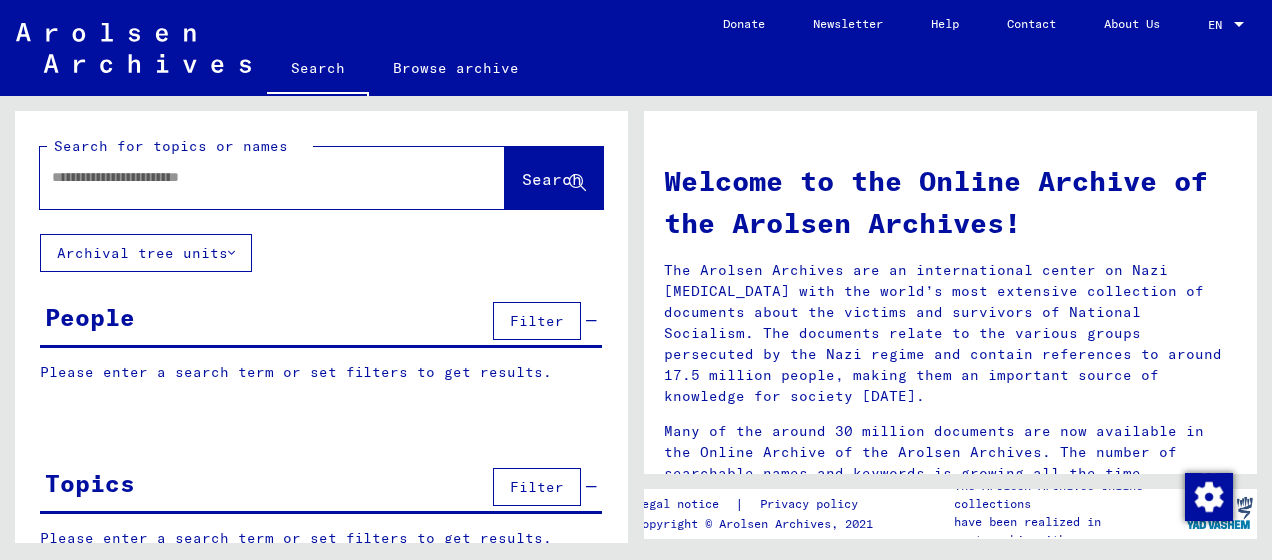click 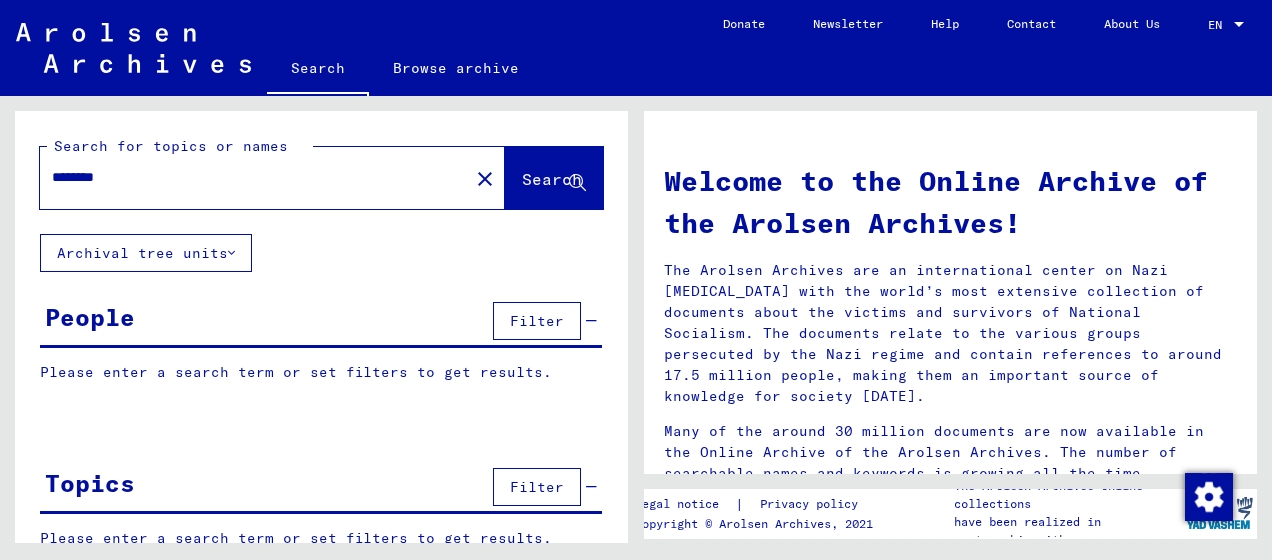 type on "********" 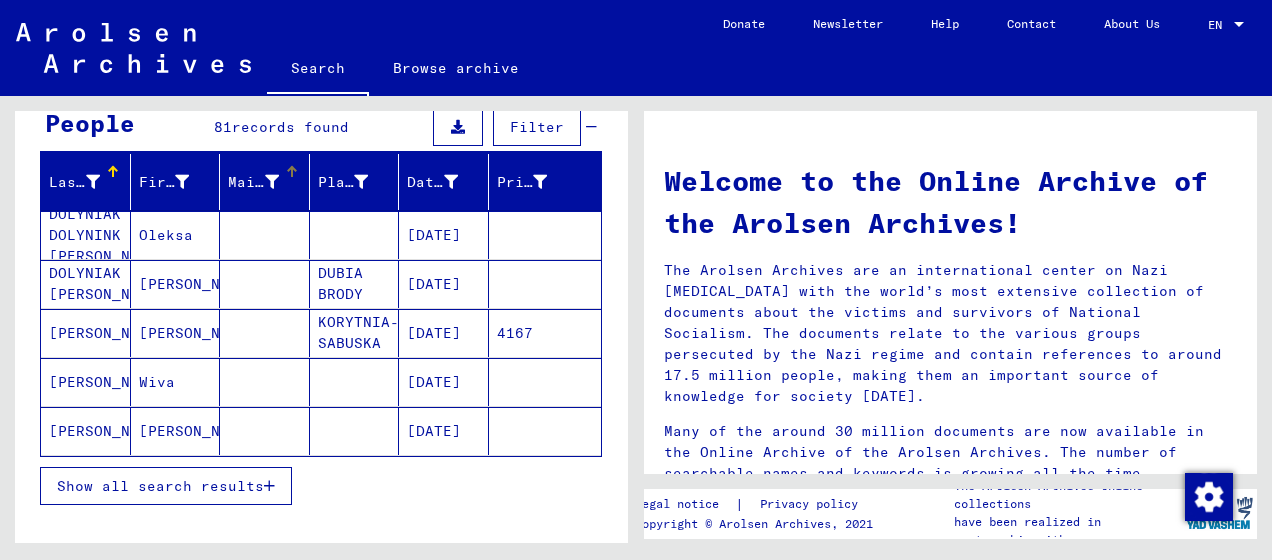 scroll, scrollTop: 200, scrollLeft: 0, axis: vertical 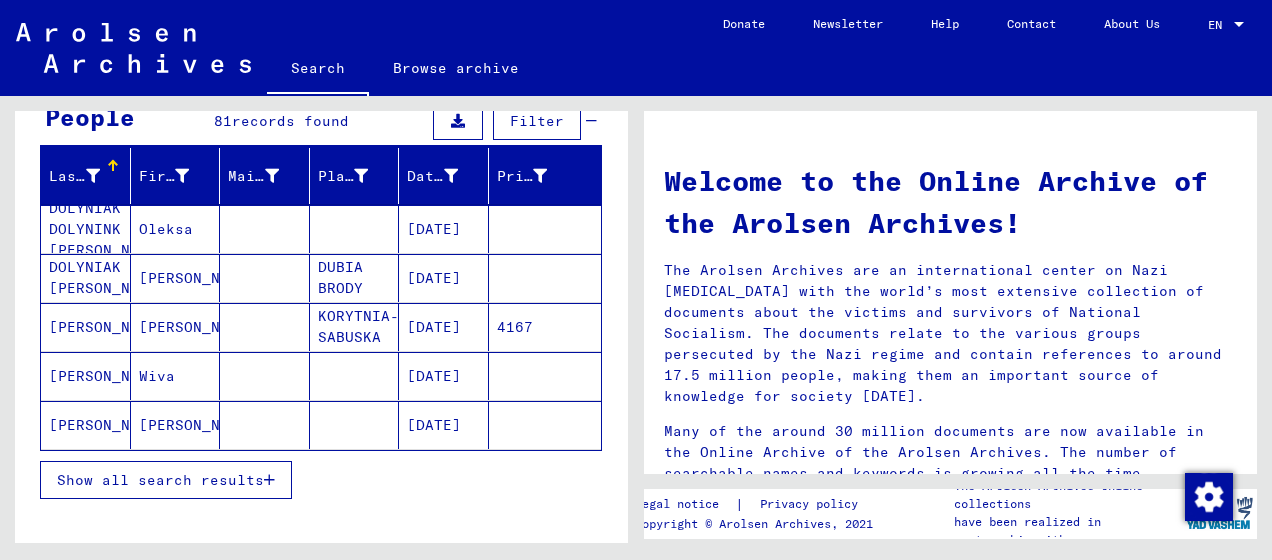 click on "[PERSON_NAME]" at bounding box center [86, 425] 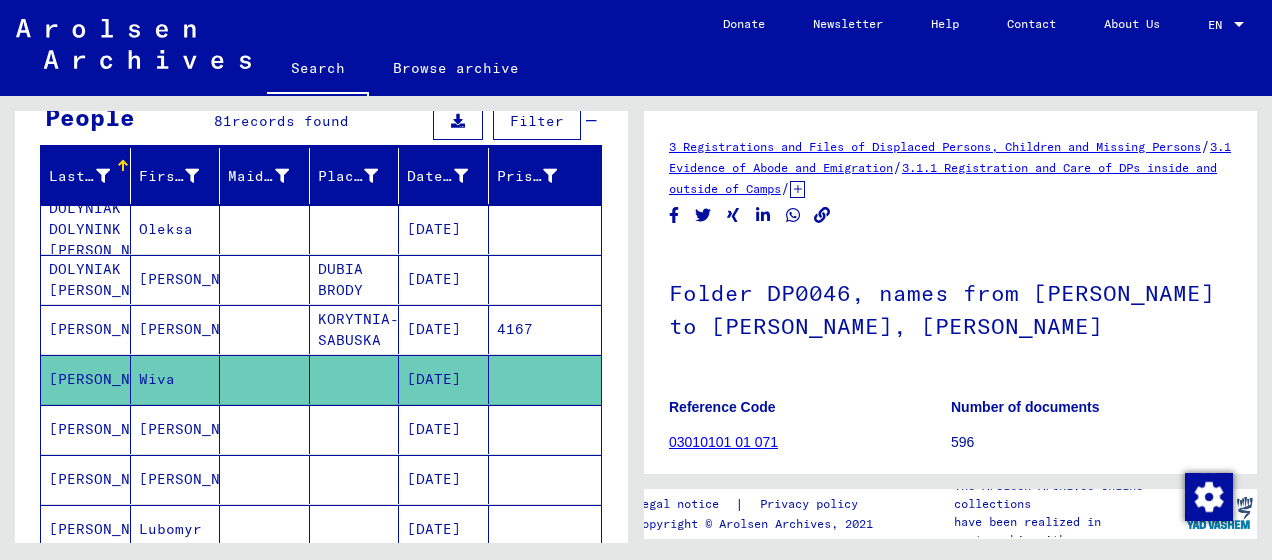 scroll, scrollTop: 0, scrollLeft: 0, axis: both 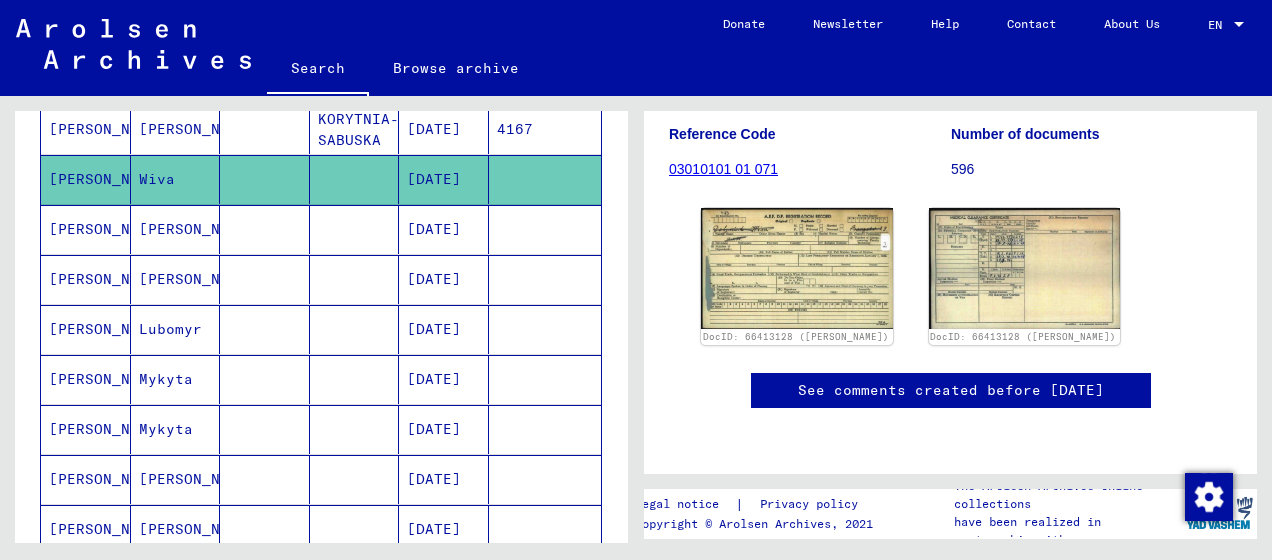 click on "[PERSON_NAME]" at bounding box center (86, 329) 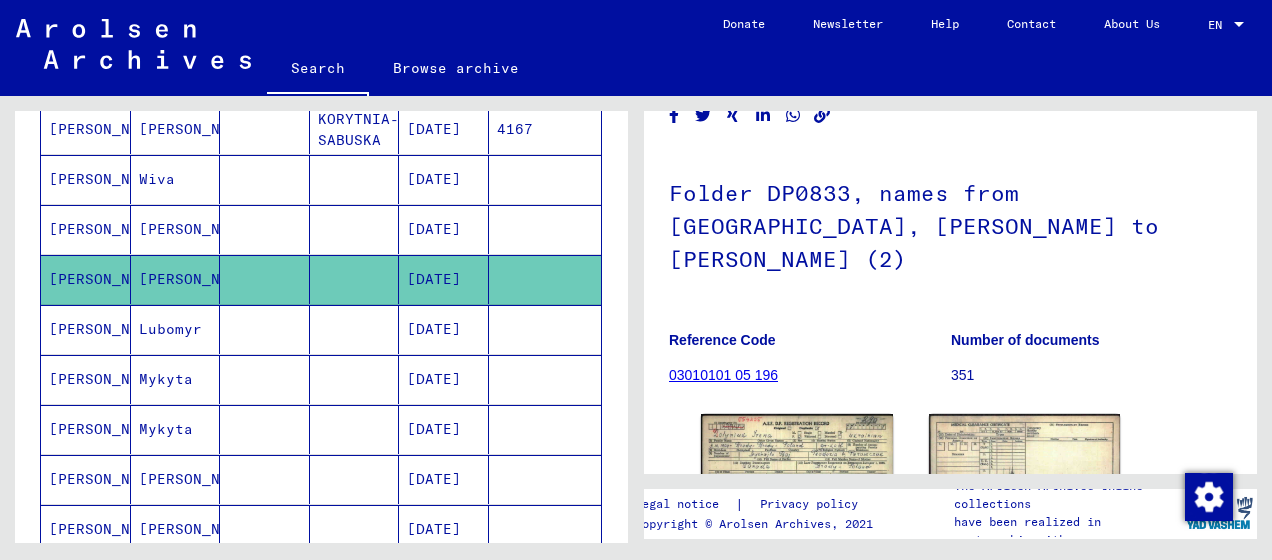 scroll, scrollTop: 200, scrollLeft: 0, axis: vertical 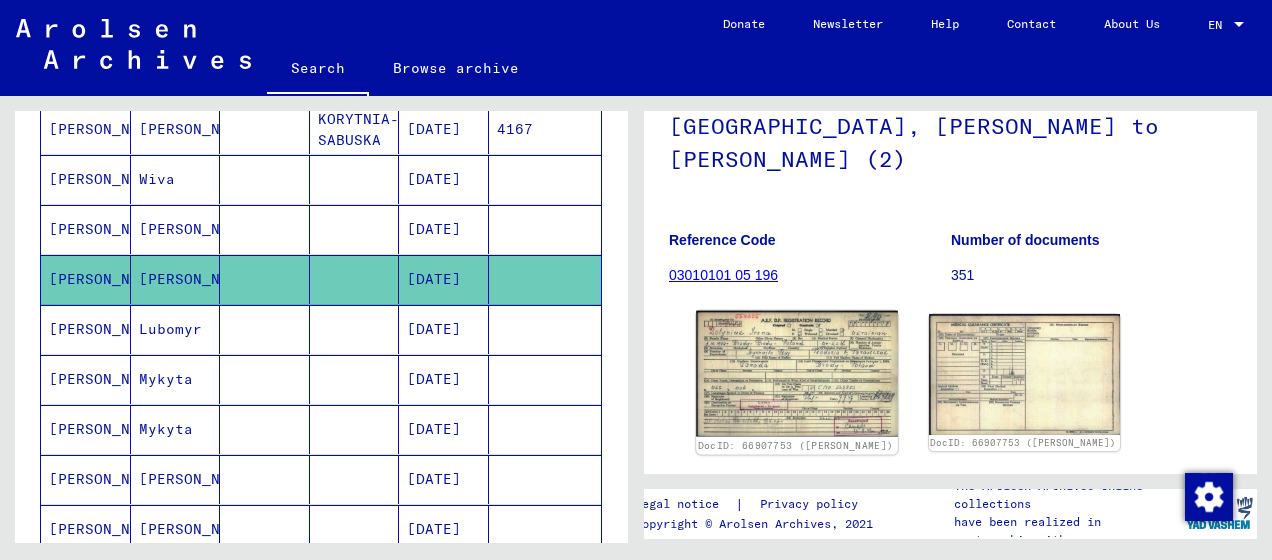 click 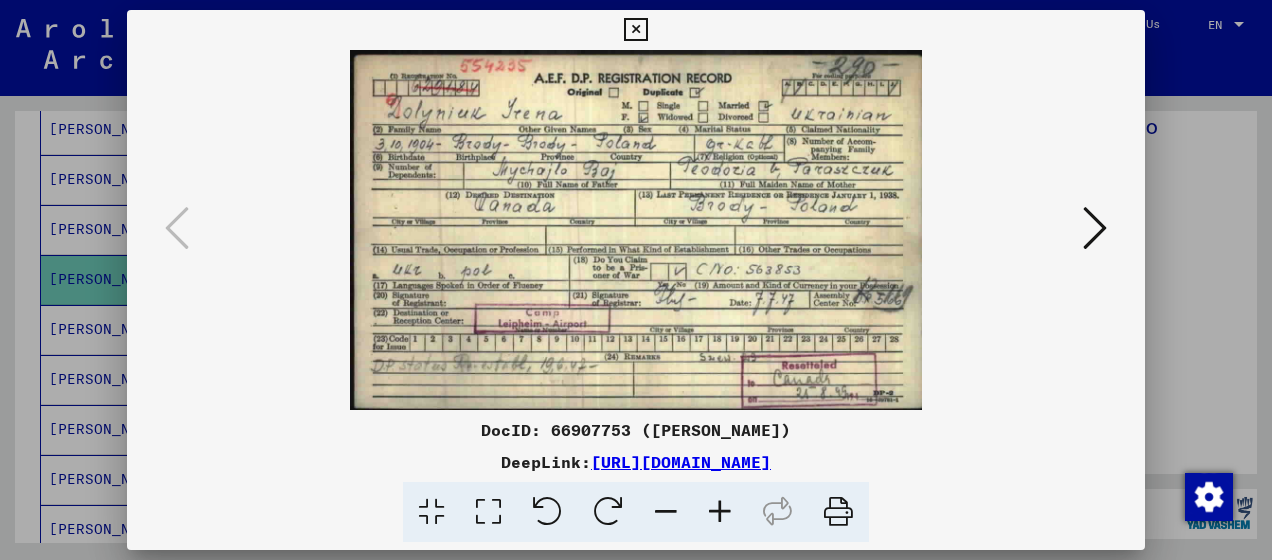 click at bounding box center [838, 512] 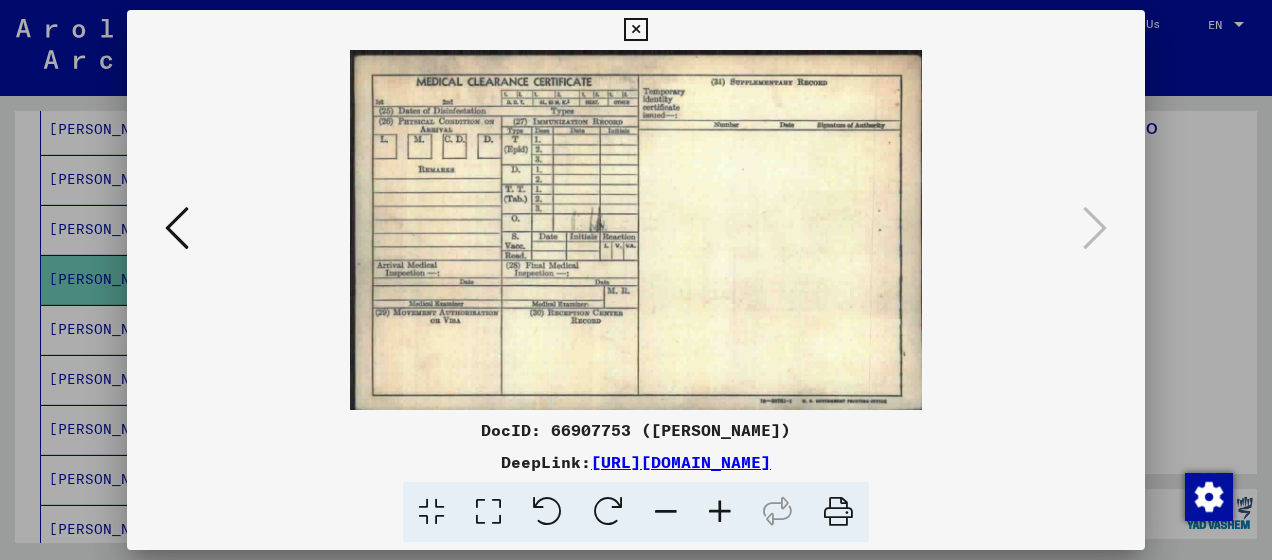 click at bounding box center [177, 228] 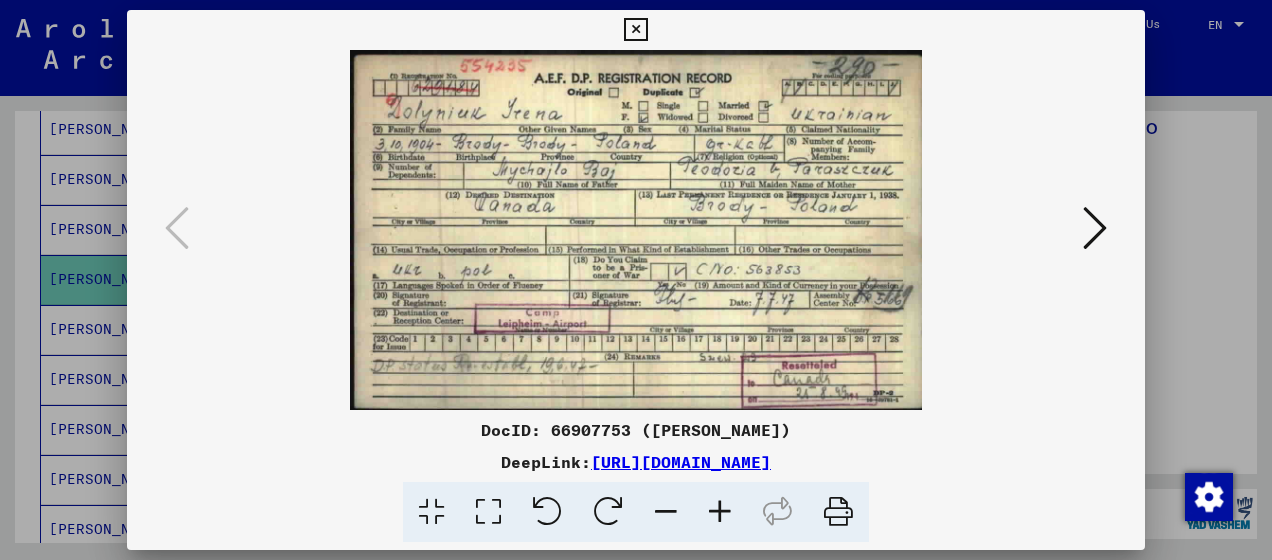 click at bounding box center (1095, 228) 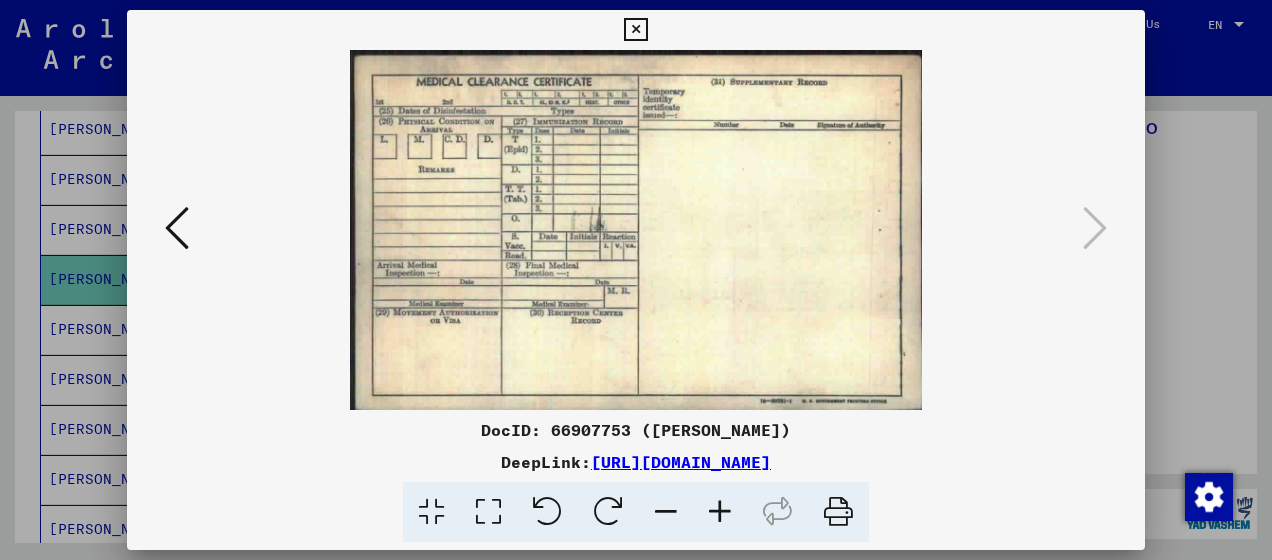 drag, startPoint x: 838, startPoint y: 512, endPoint x: 151, endPoint y: 448, distance: 689.9746 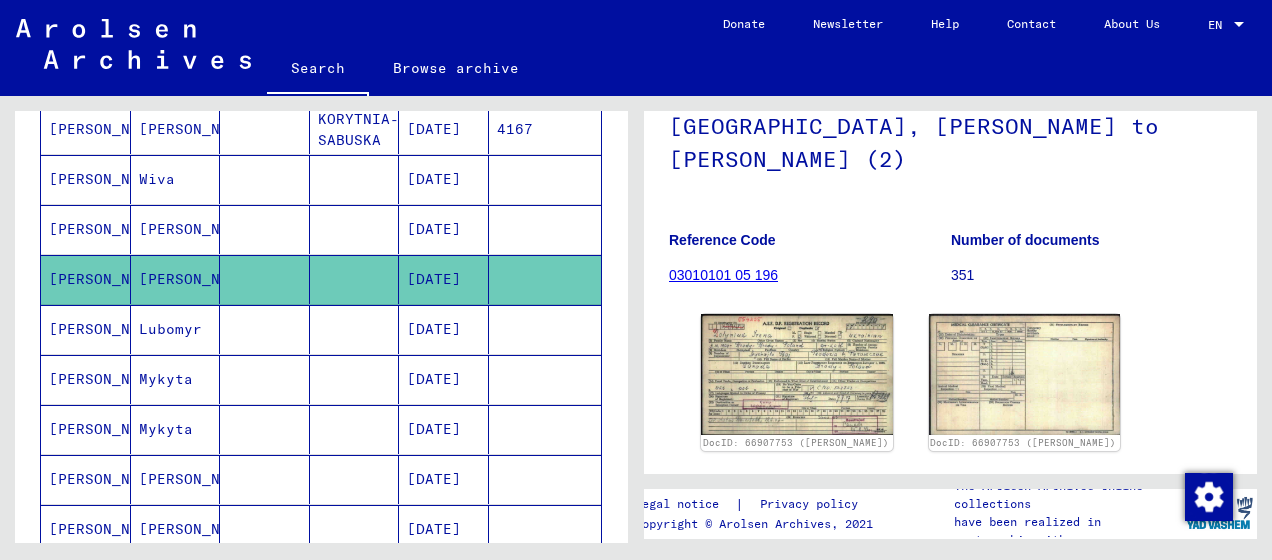 click on "[PERSON_NAME]" at bounding box center [86, 229] 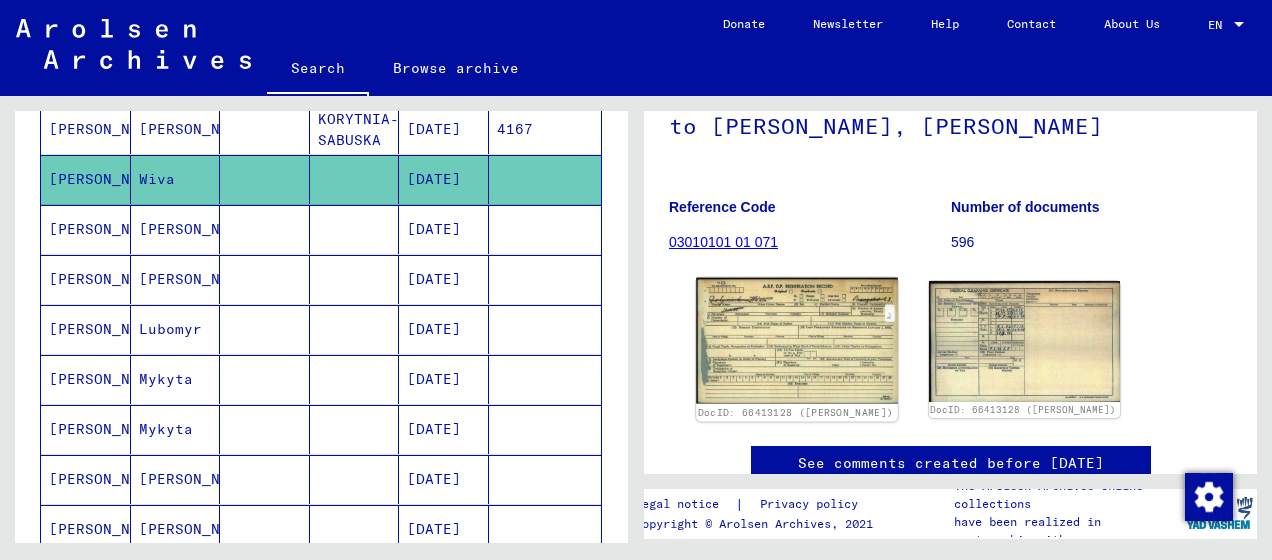 click 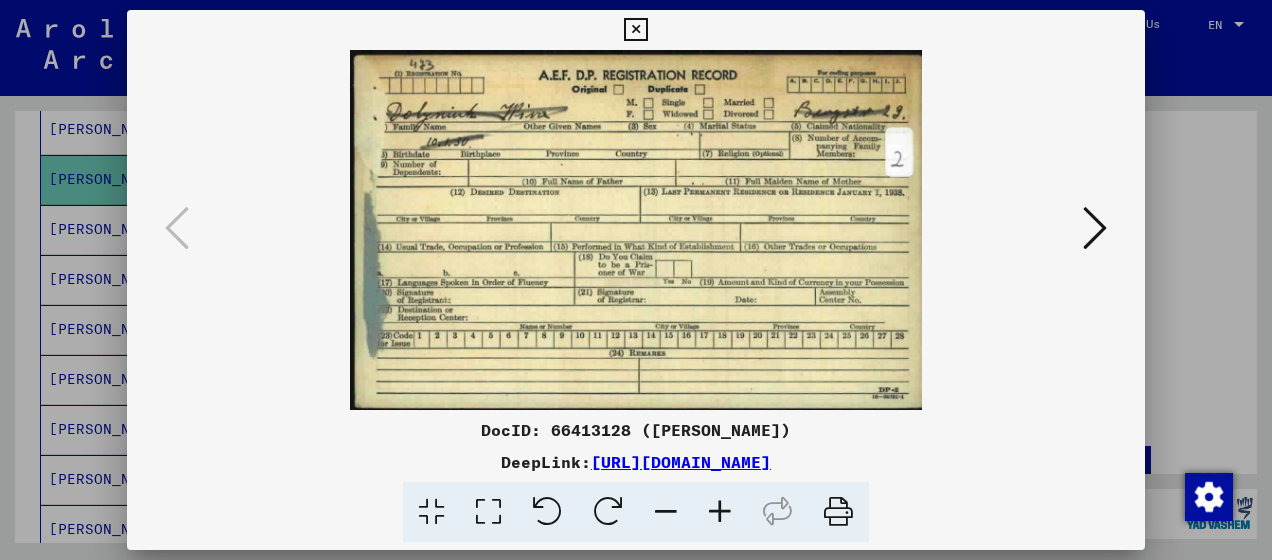 click at bounding box center [1095, 228] 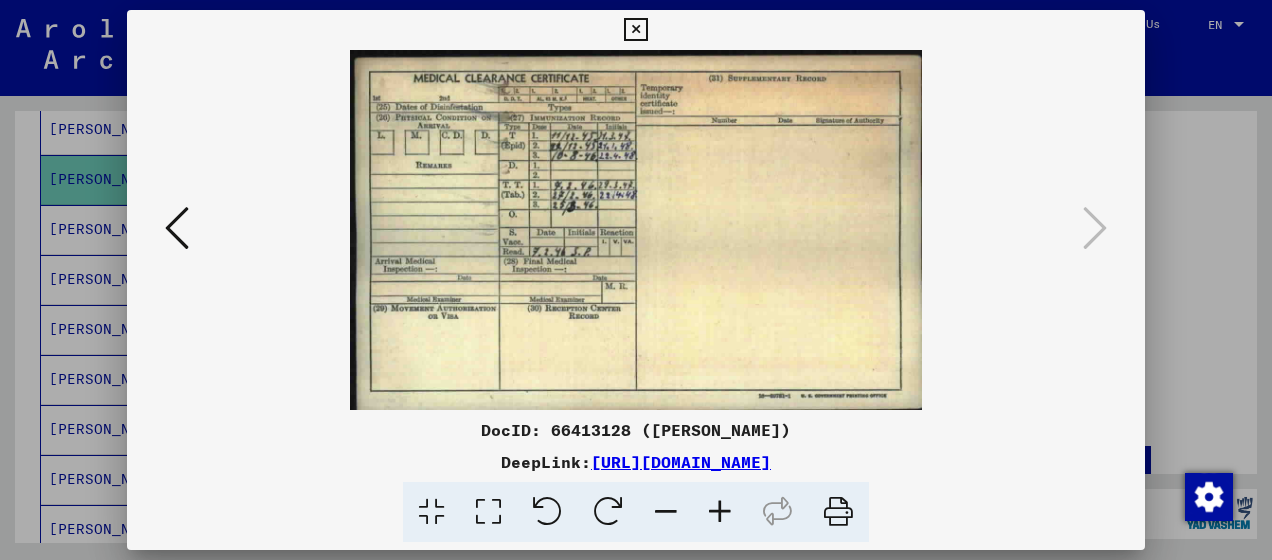 click at bounding box center (177, 228) 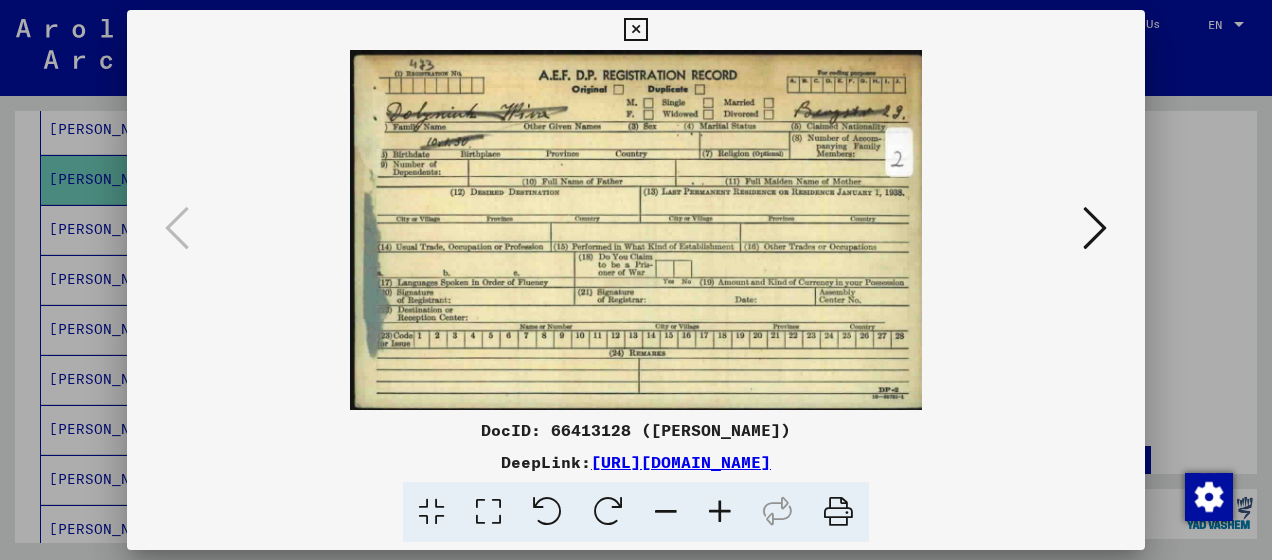 click at bounding box center [838, 512] 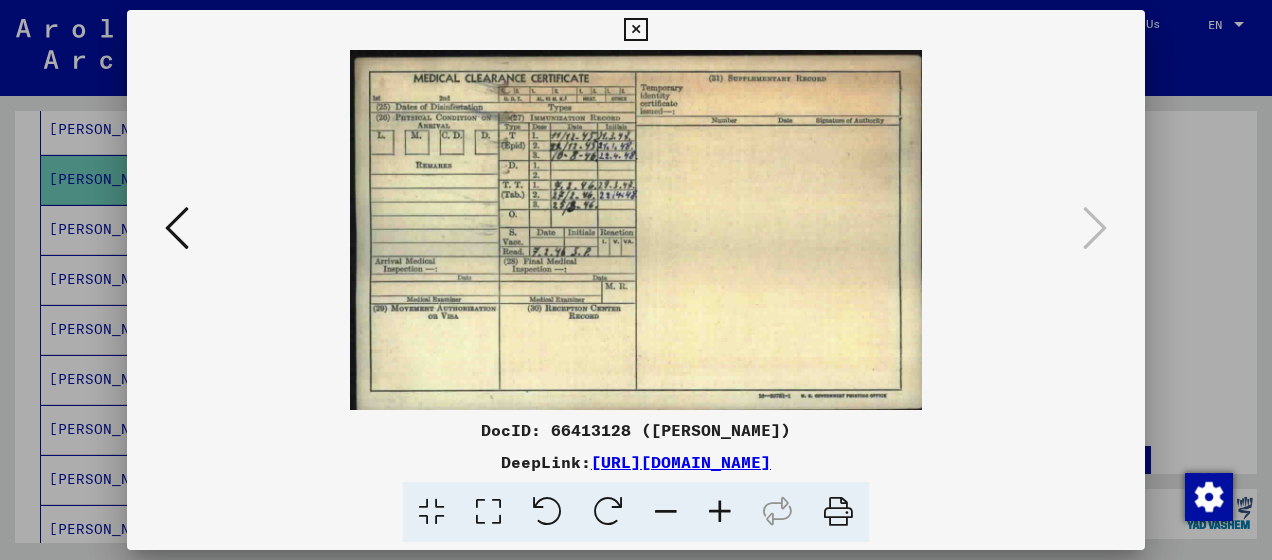 click at bounding box center (838, 512) 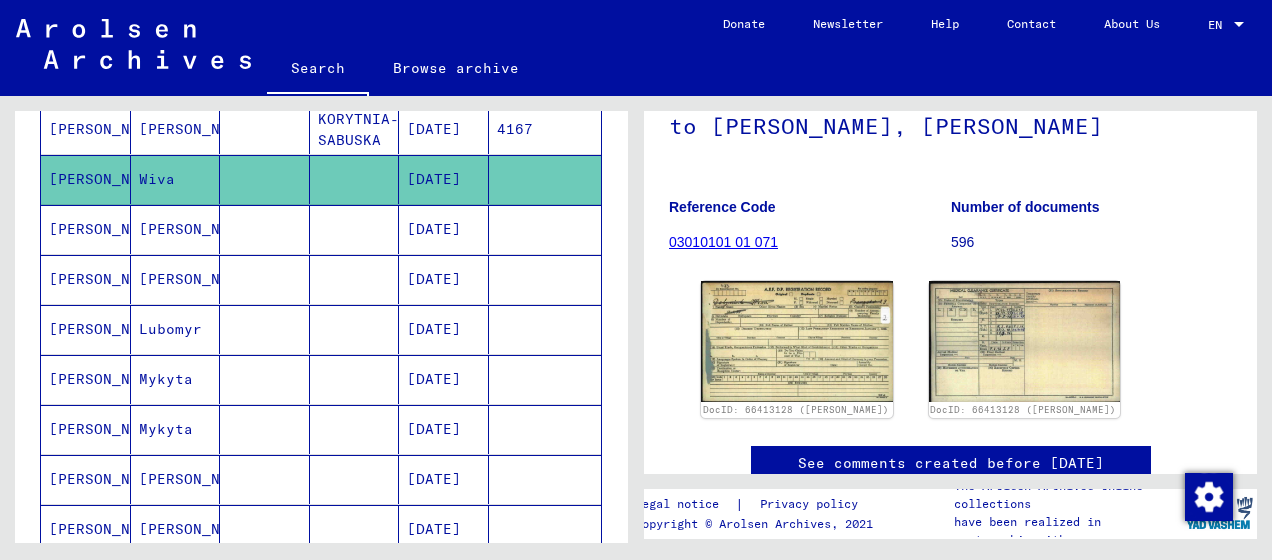 click 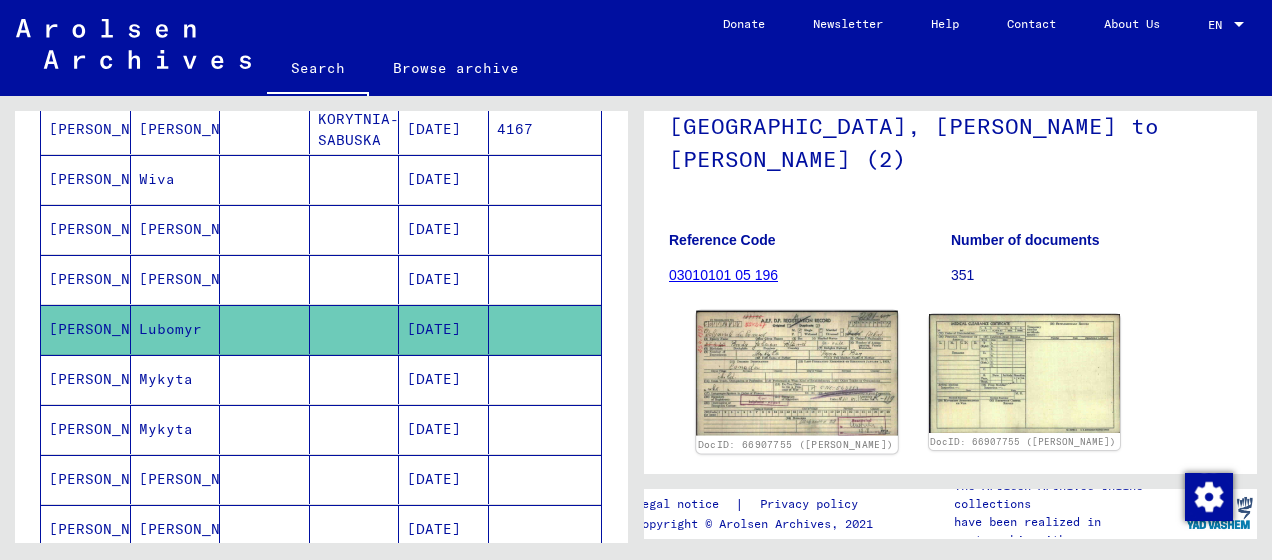 click 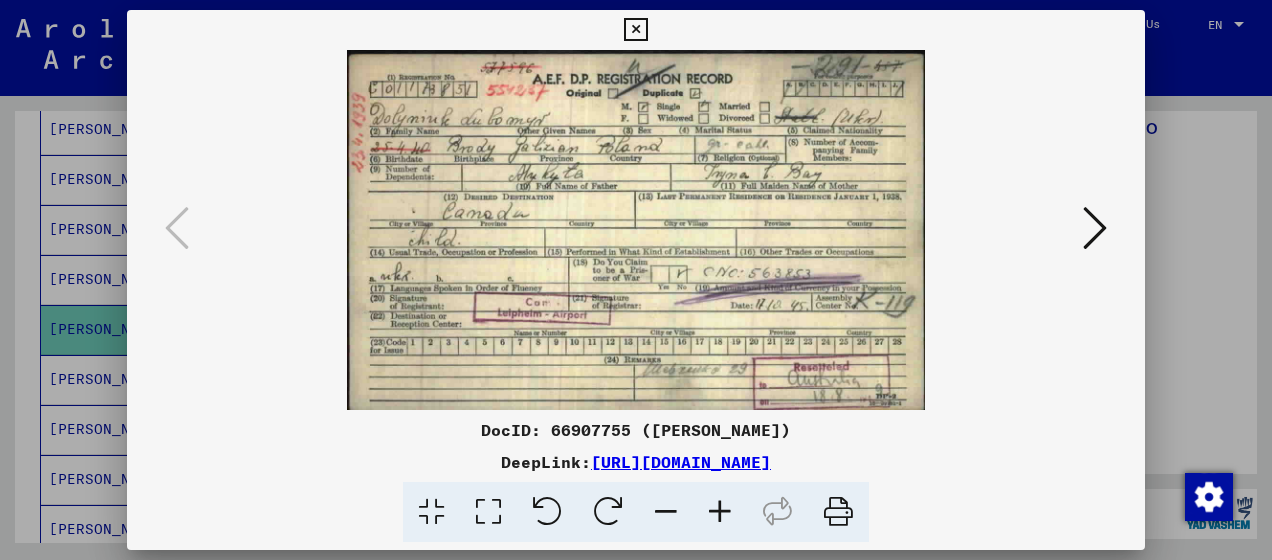 click at bounding box center [838, 512] 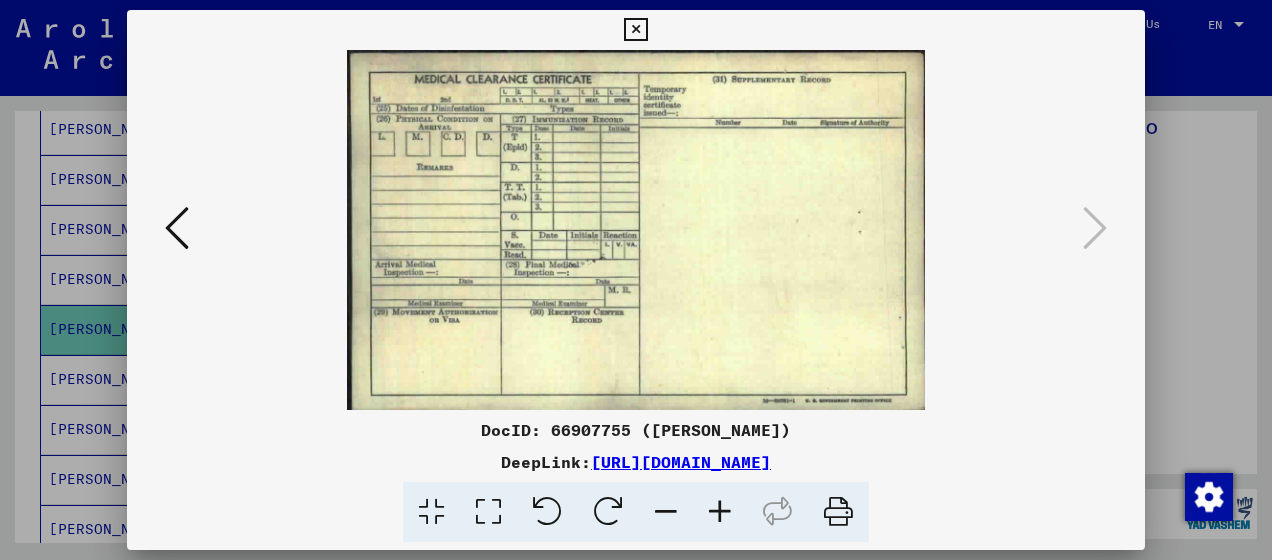 click at bounding box center [838, 512] 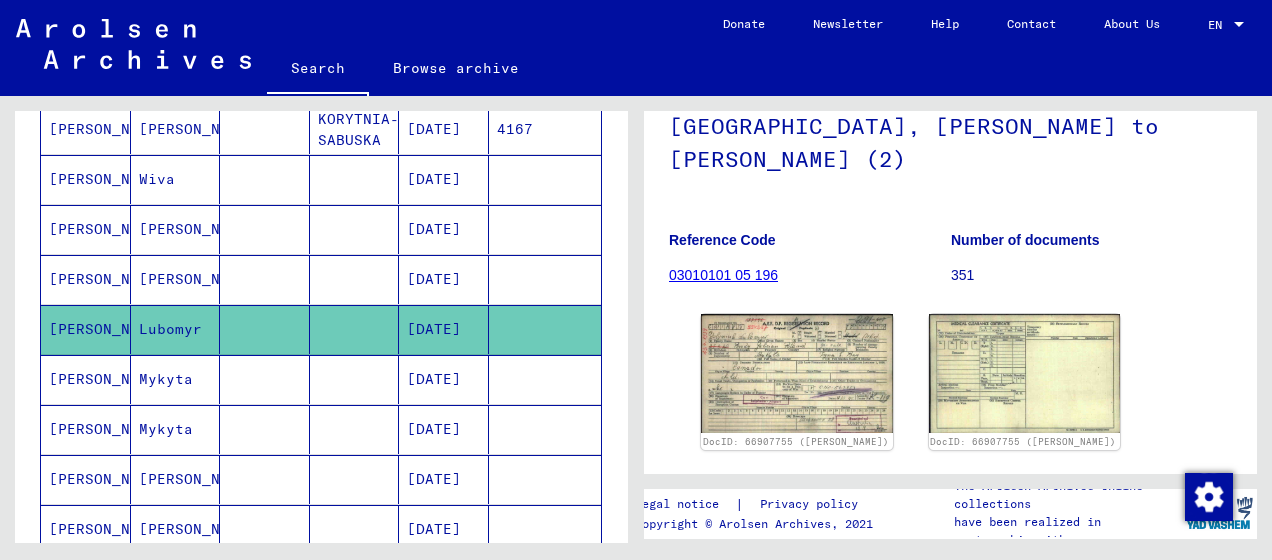 click on "Mykyta" at bounding box center [176, 429] 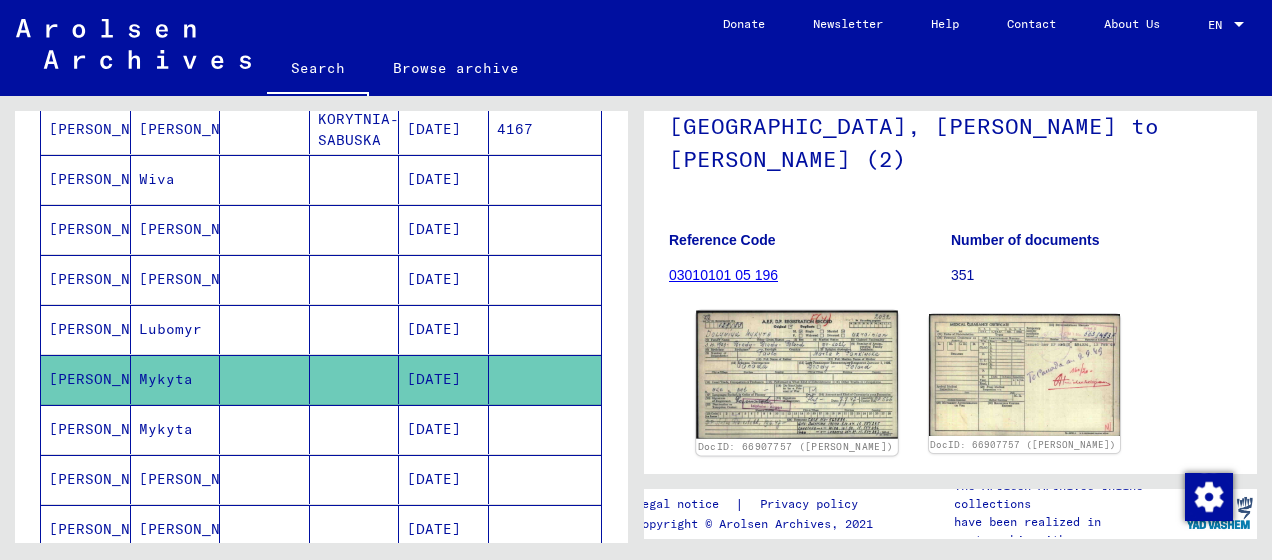 click 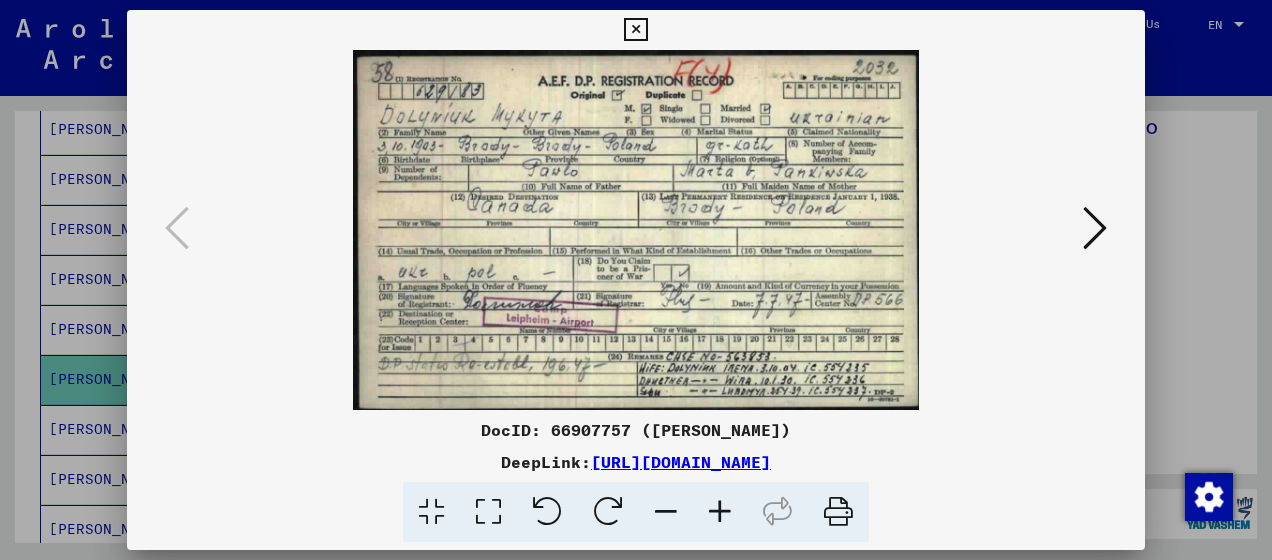 click at bounding box center (838, 512) 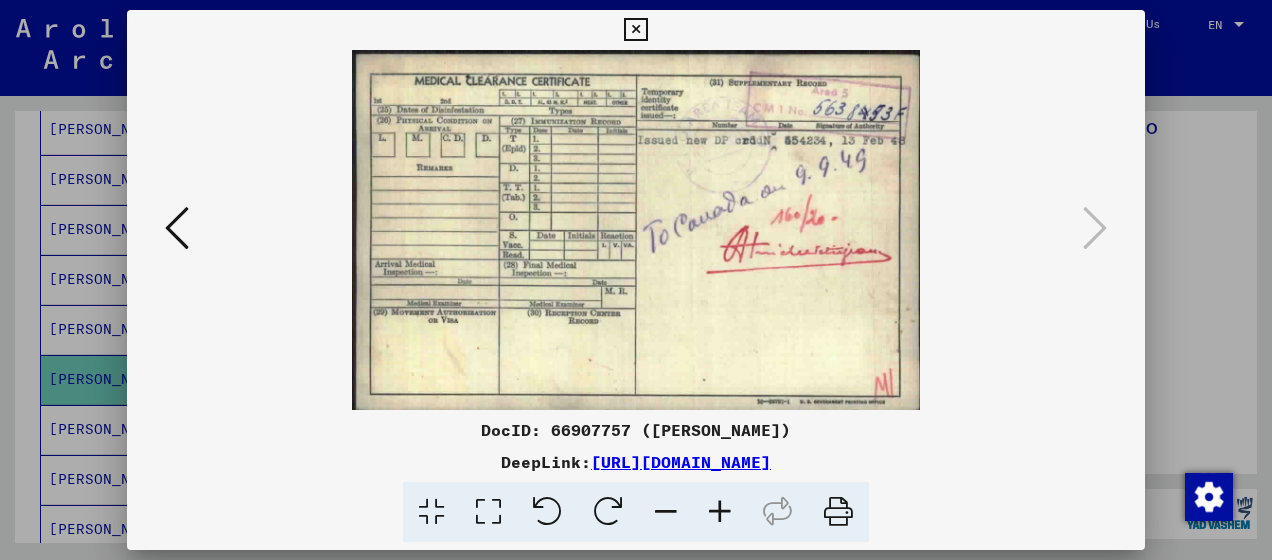 click at bounding box center [838, 512] 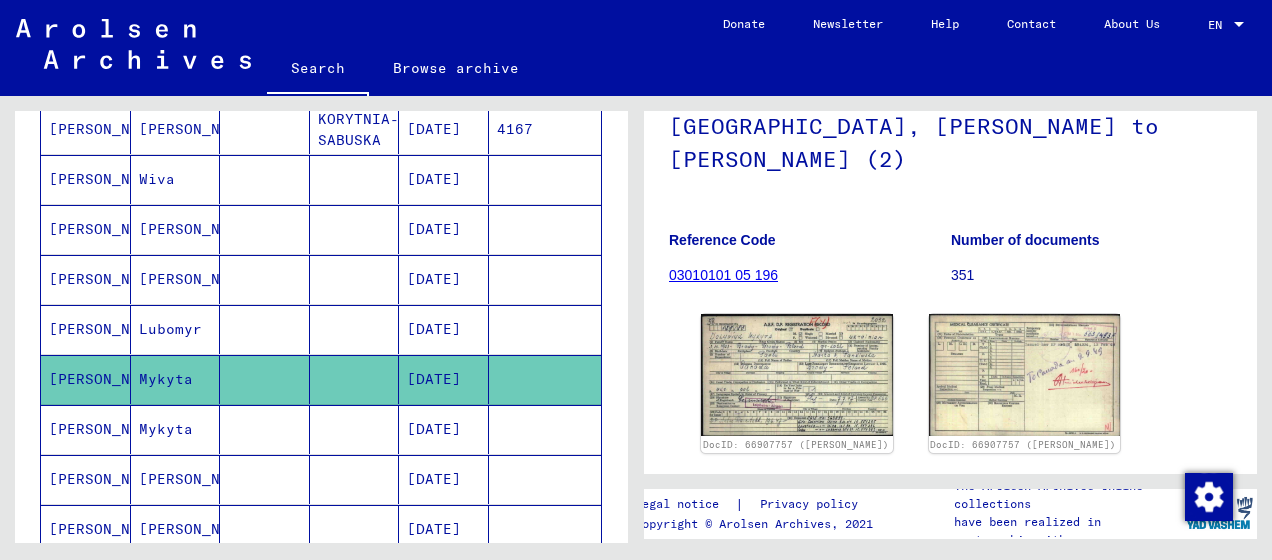 click on "Mykyta" at bounding box center [176, 479] 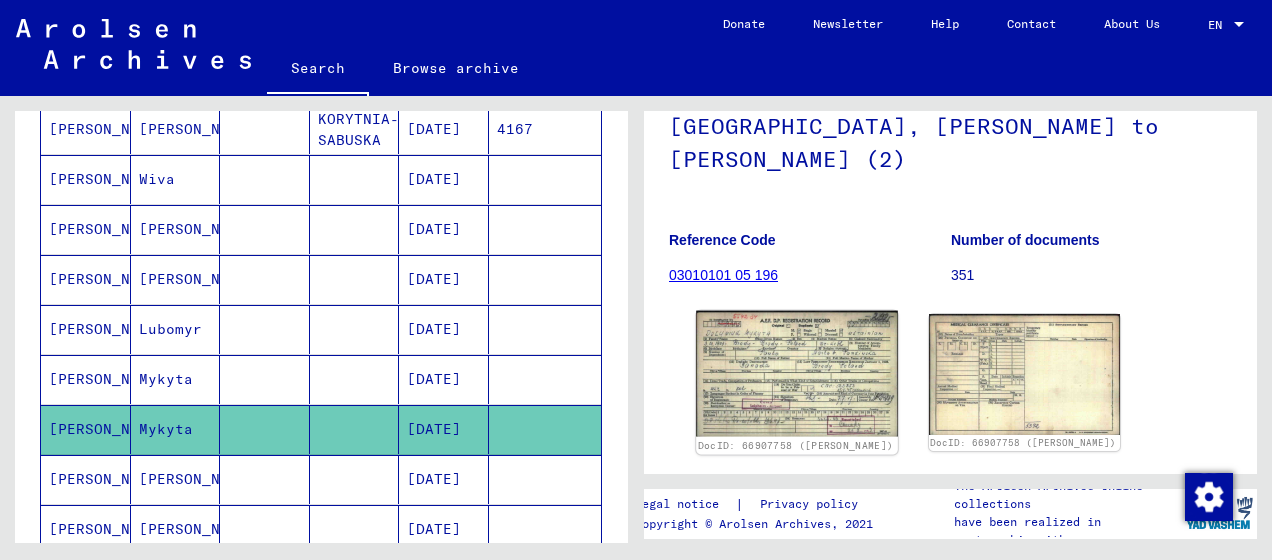 click 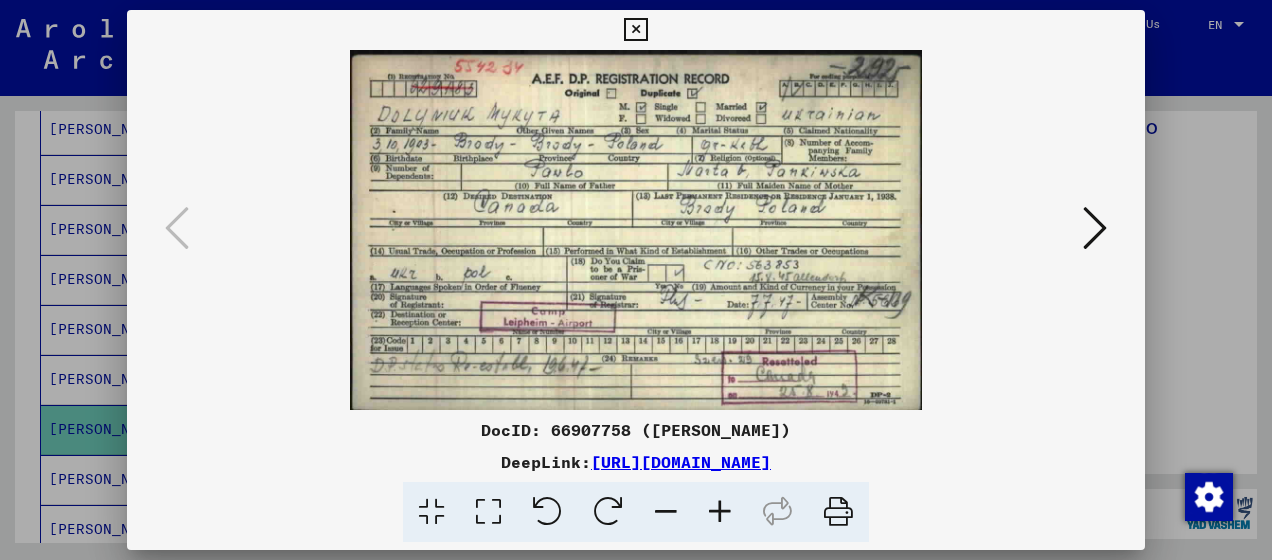 click at bounding box center (1095, 228) 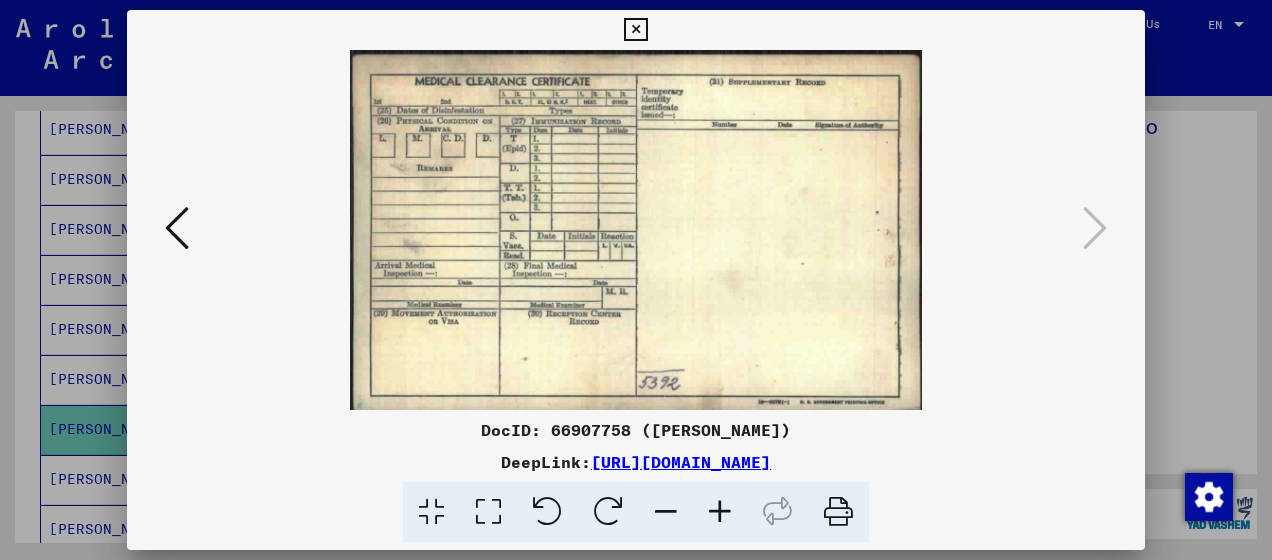 click at bounding box center [177, 228] 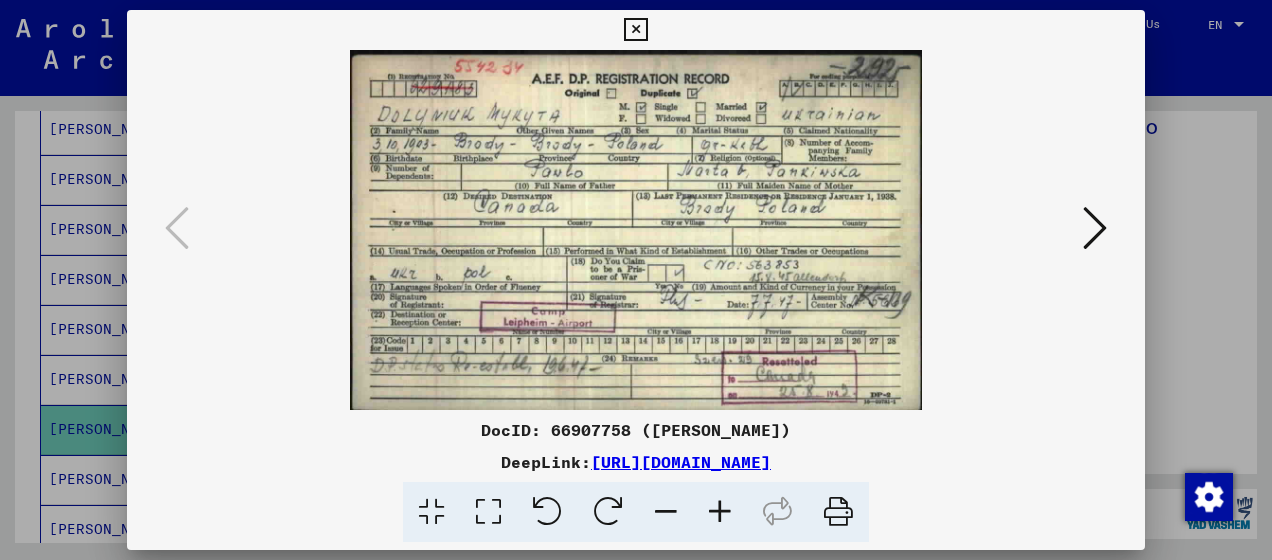 click on "[URL][DOMAIN_NAME]" at bounding box center (681, 462) 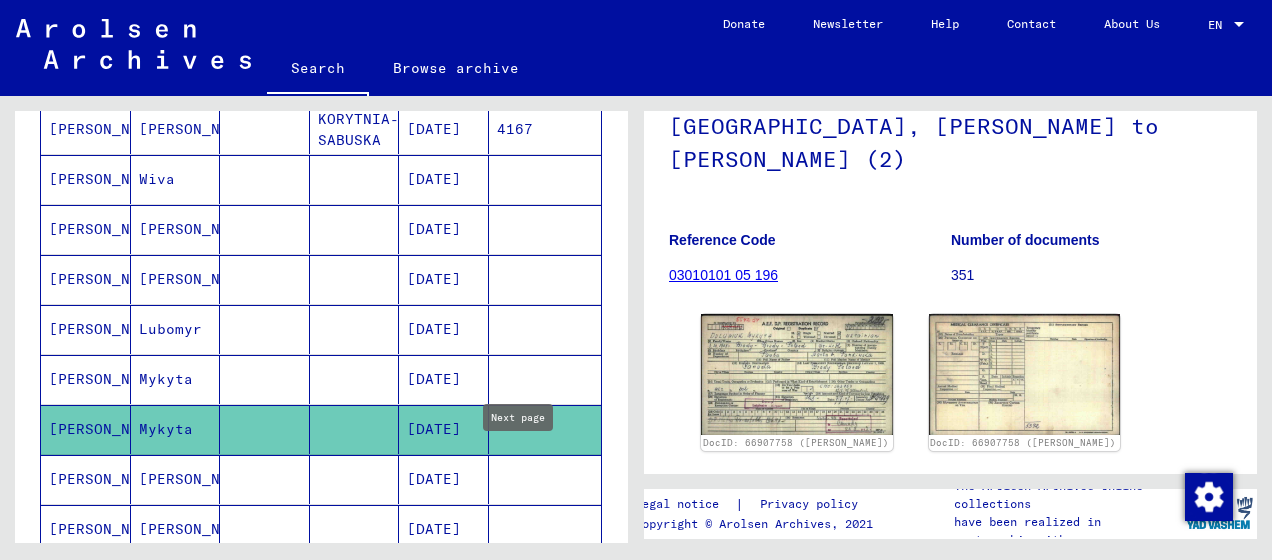 click 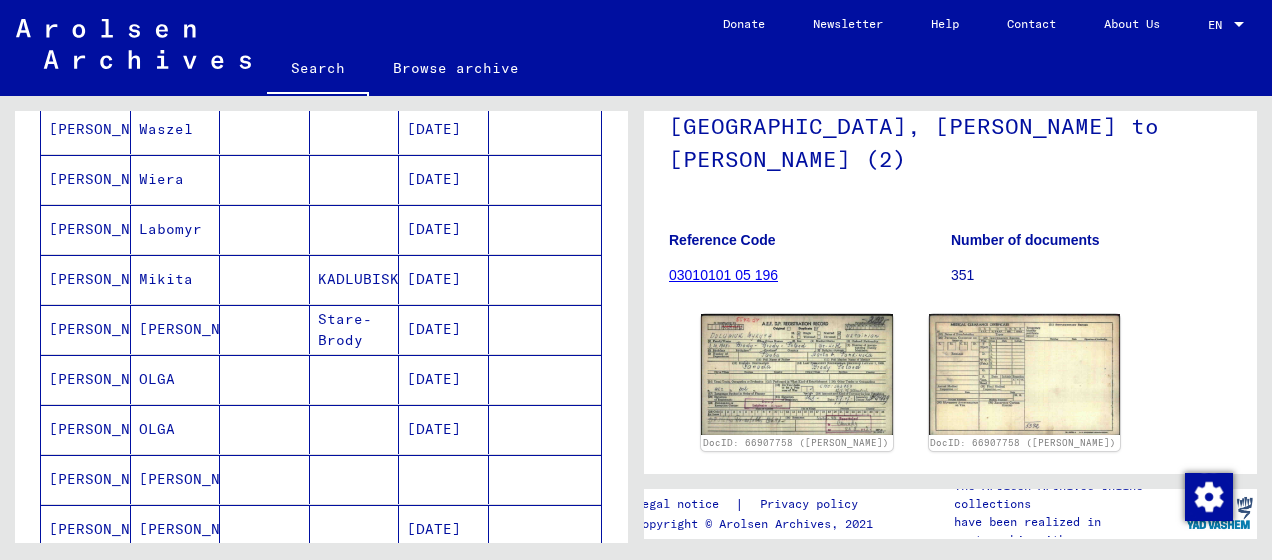 click on "Wiera" at bounding box center [176, 979] 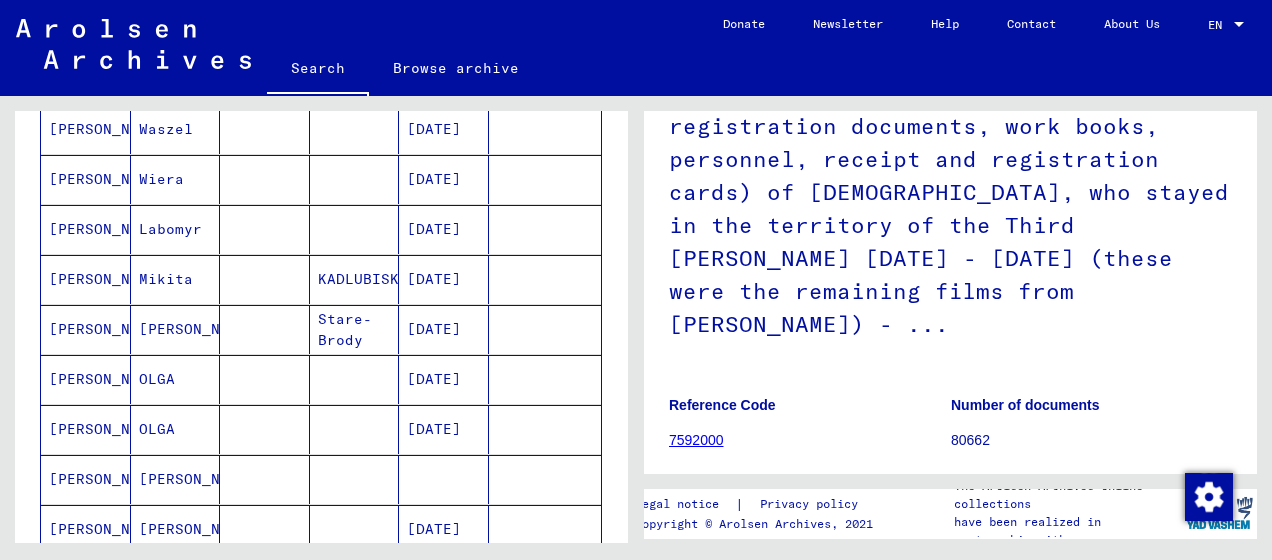 click 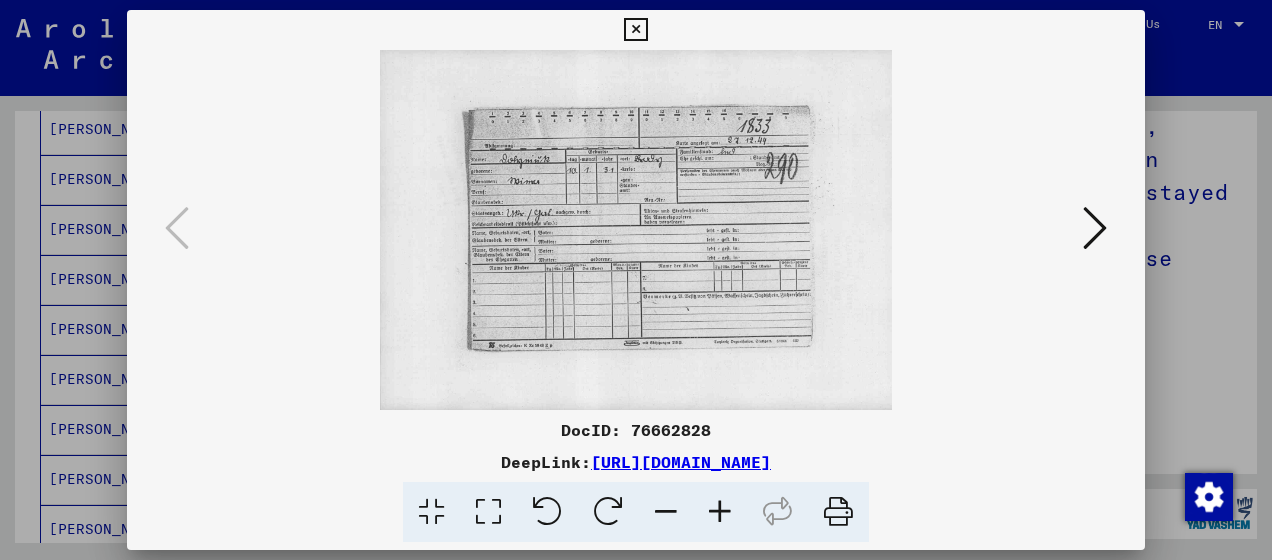 click at bounding box center [1095, 228] 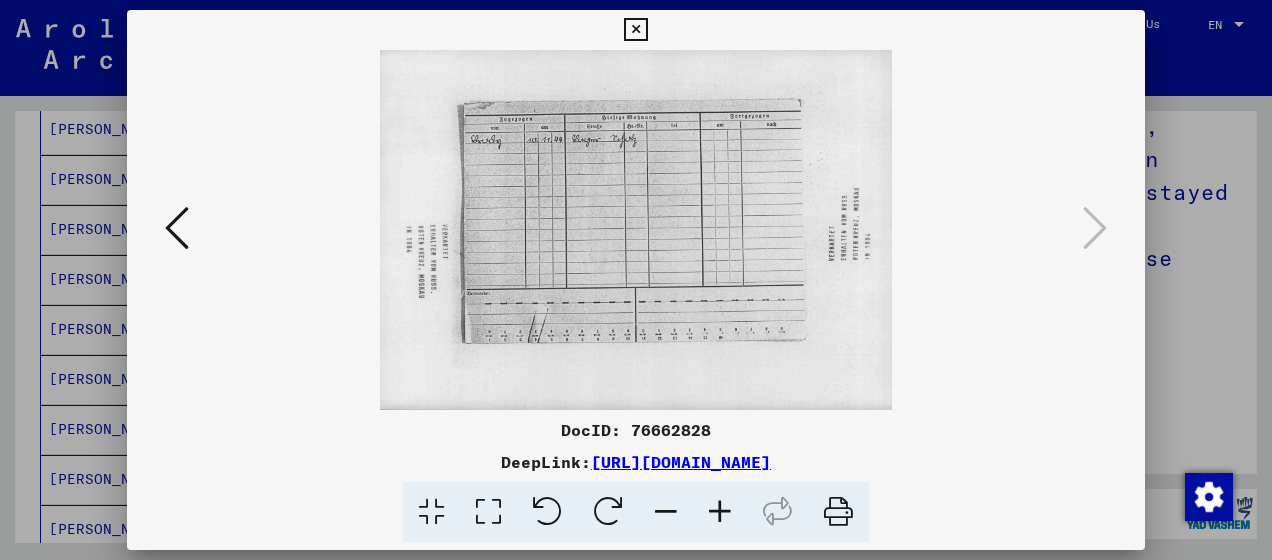 click at bounding box center [177, 229] 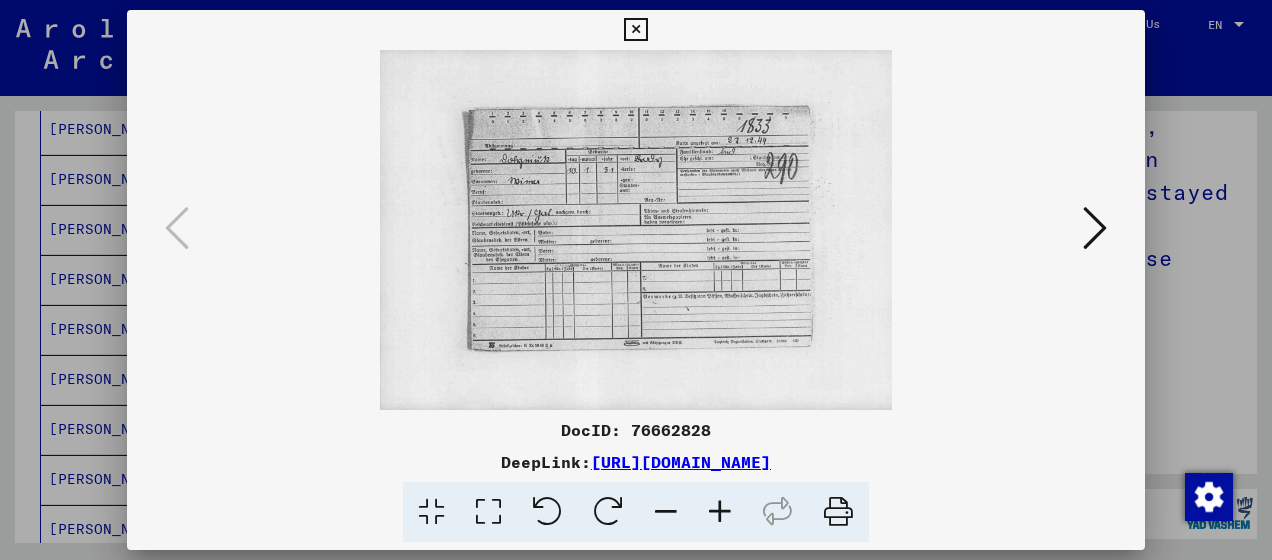 click at bounding box center (635, 30) 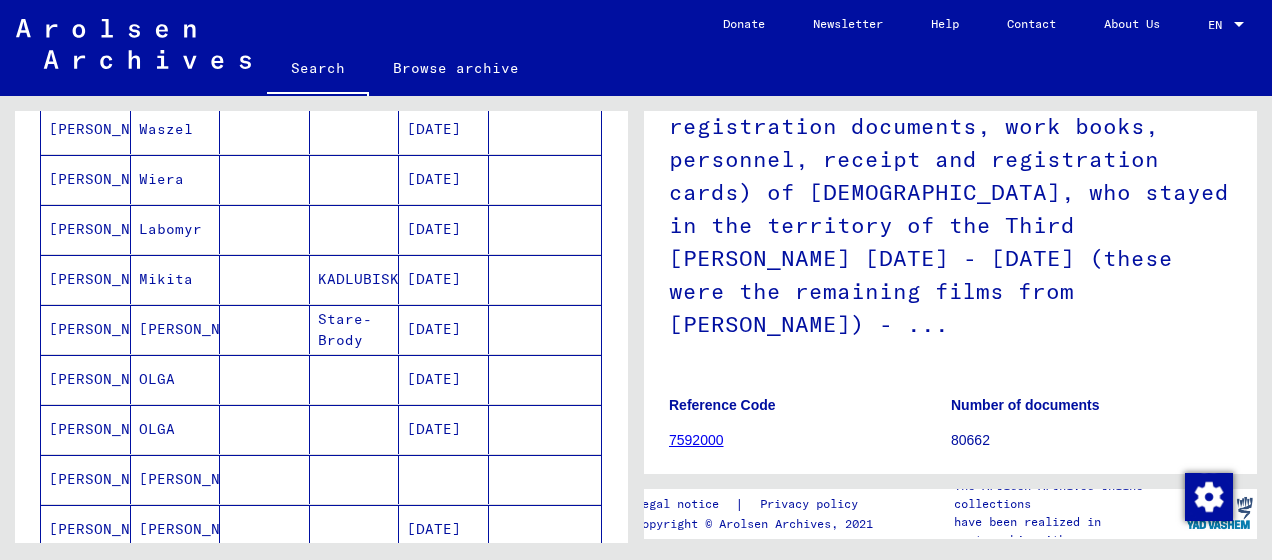 click 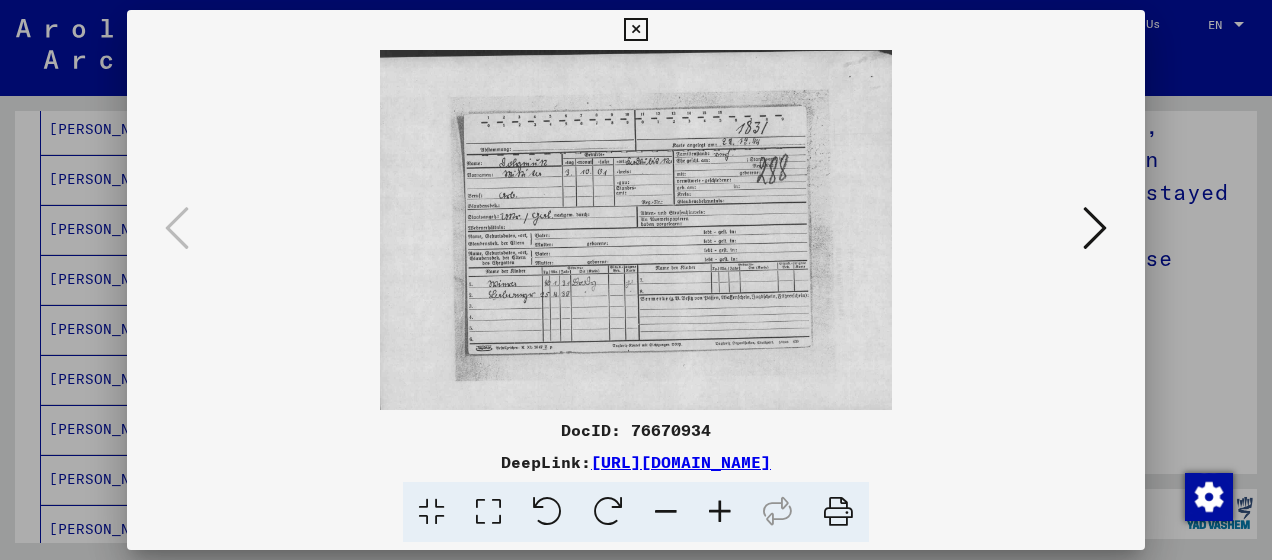 click at bounding box center (1095, 228) 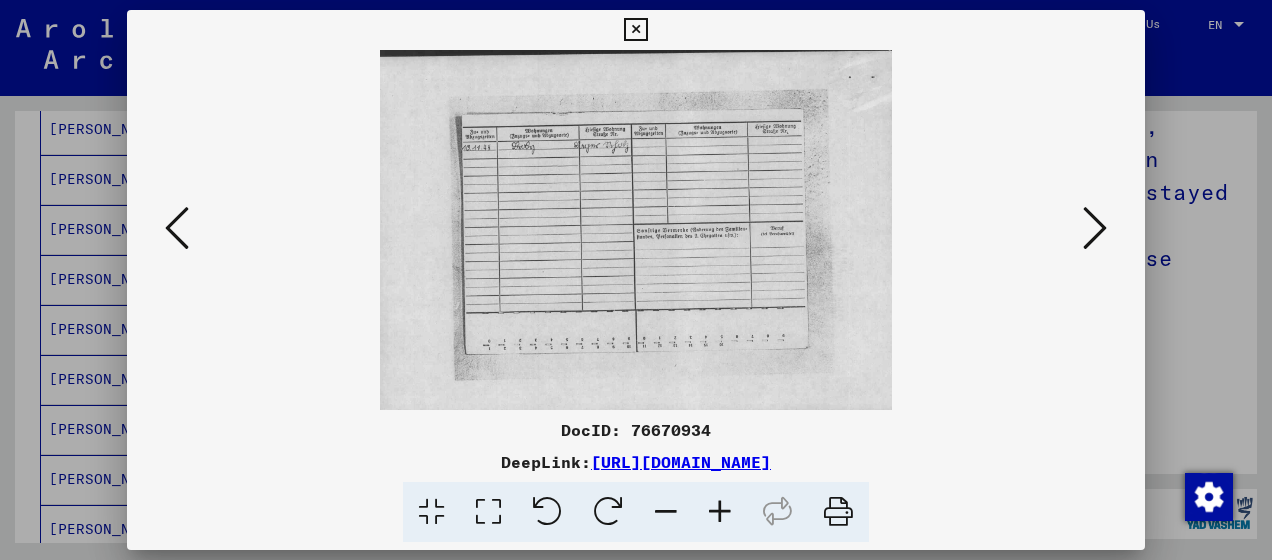 click at bounding box center (1095, 228) 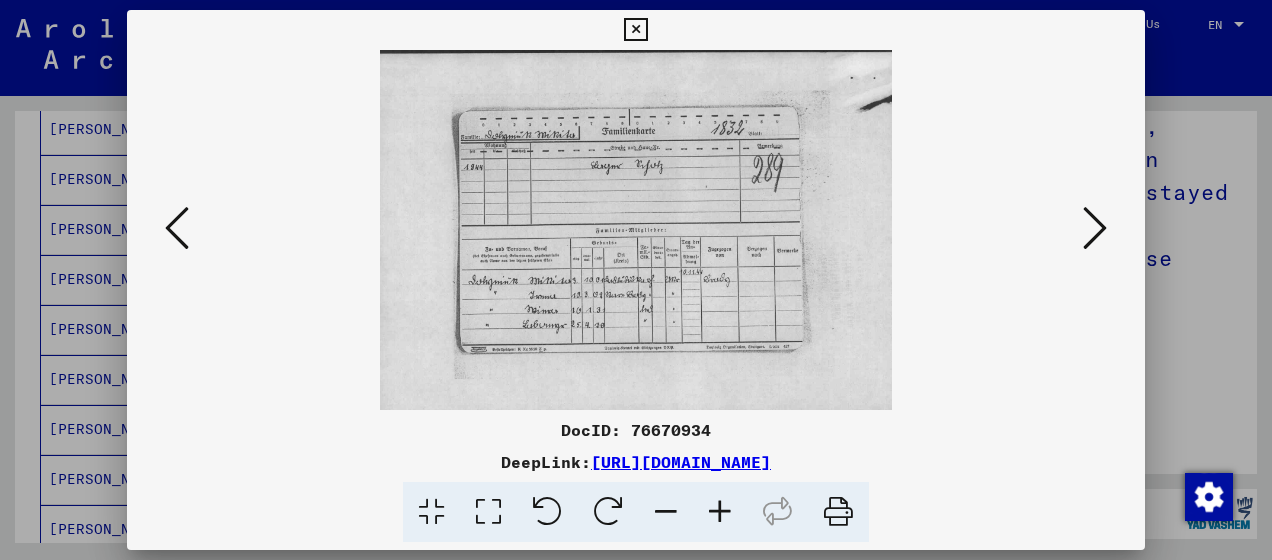 click at bounding box center (1095, 228) 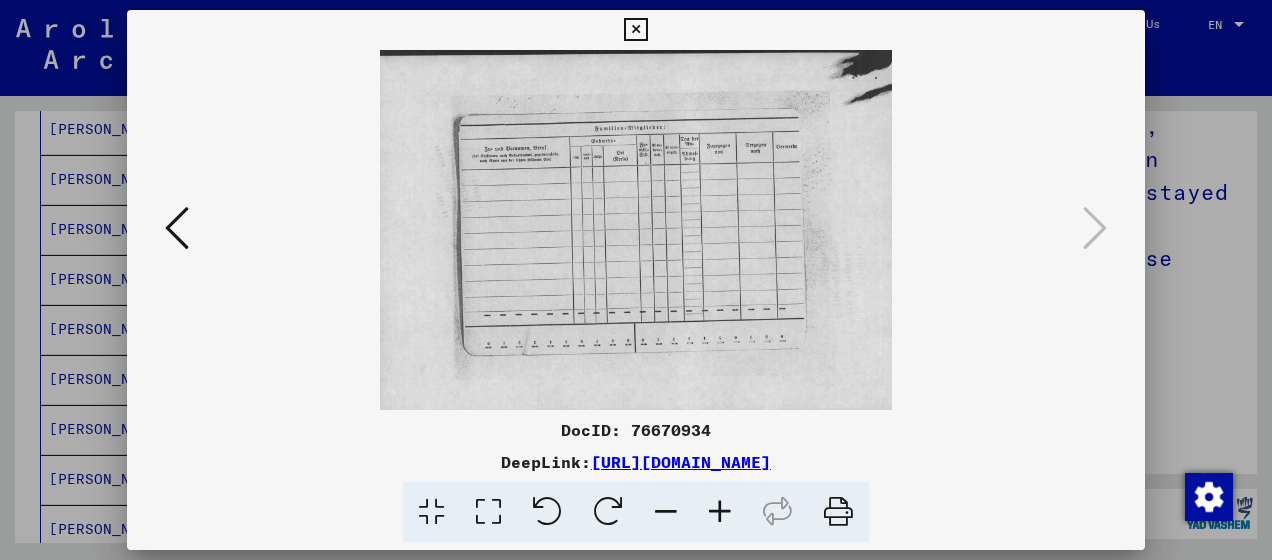 click at bounding box center [635, 30] 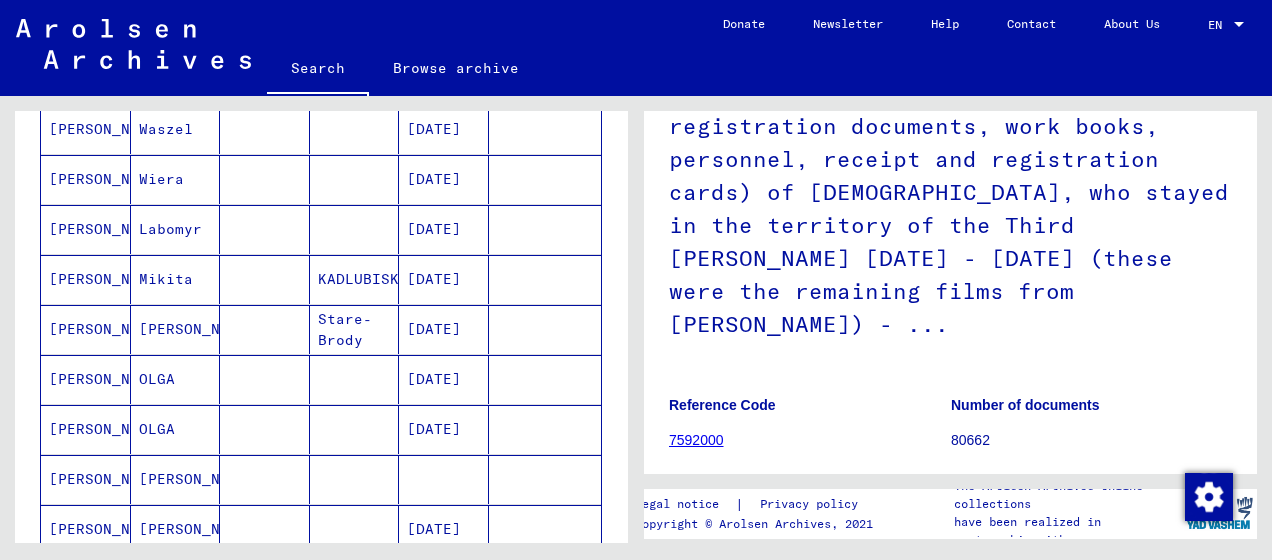 click on "[PERSON_NAME]" at bounding box center (86, 979) 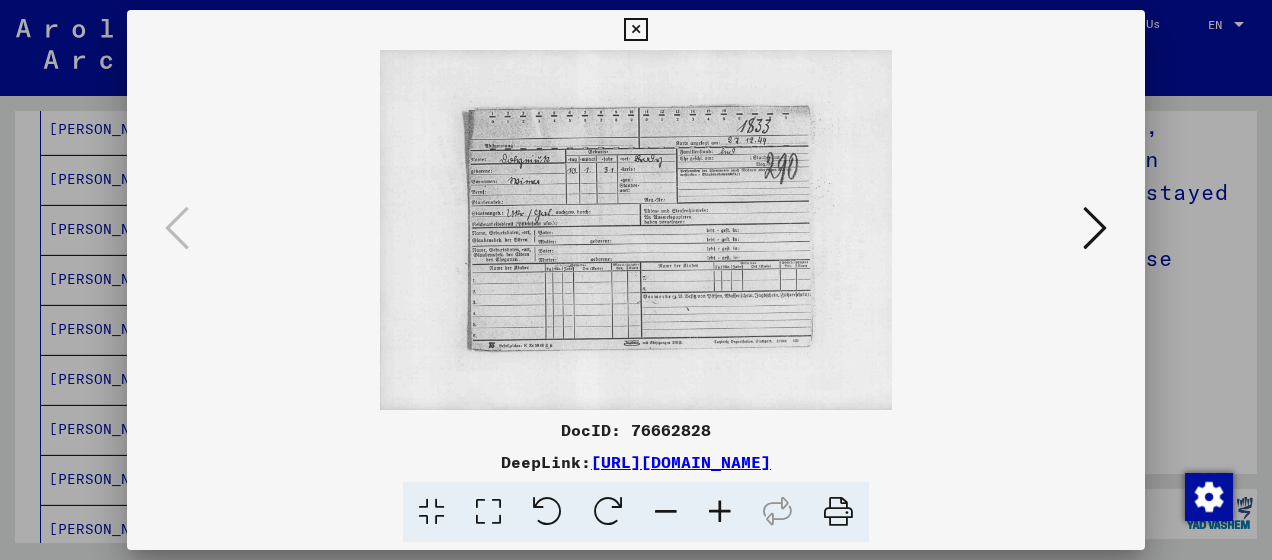 click at bounding box center [720, 512] 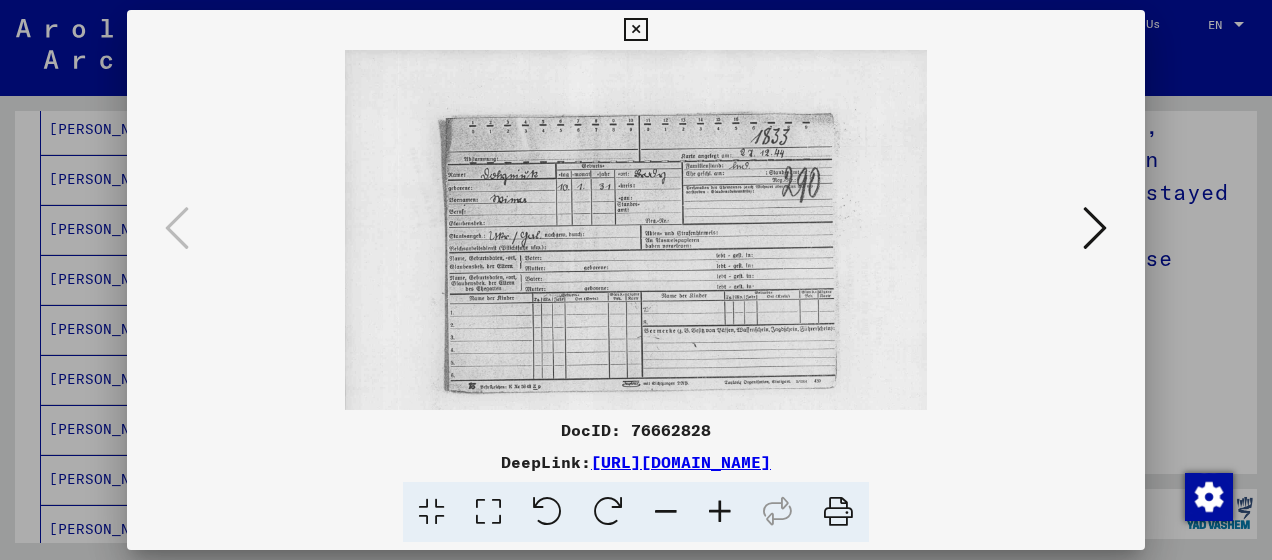 click at bounding box center (720, 512) 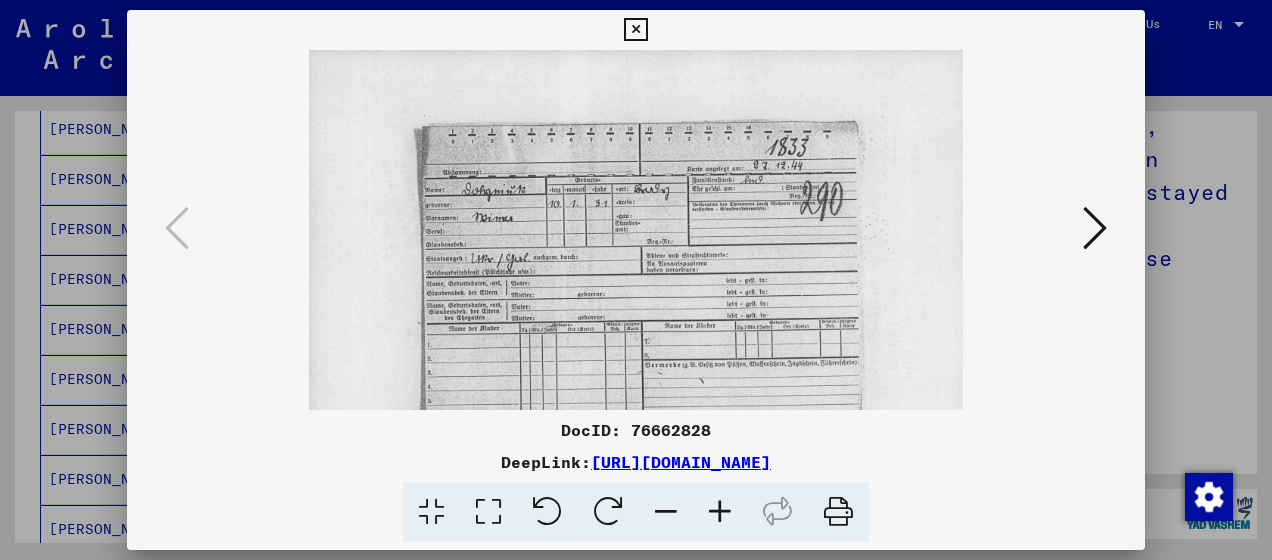 click at bounding box center [720, 512] 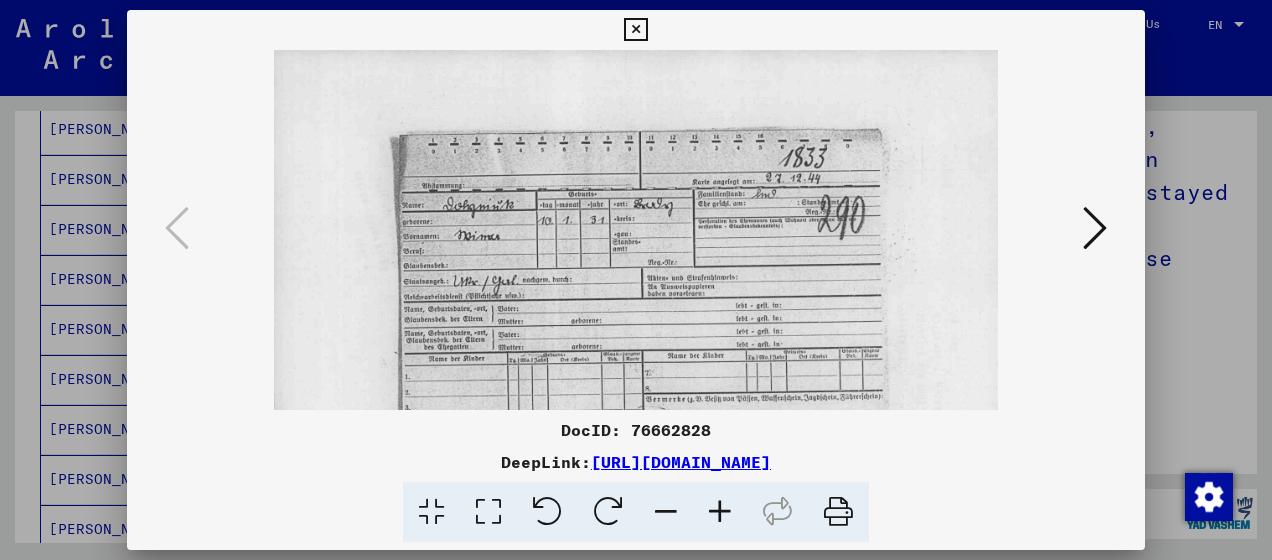 click at bounding box center (1095, 229) 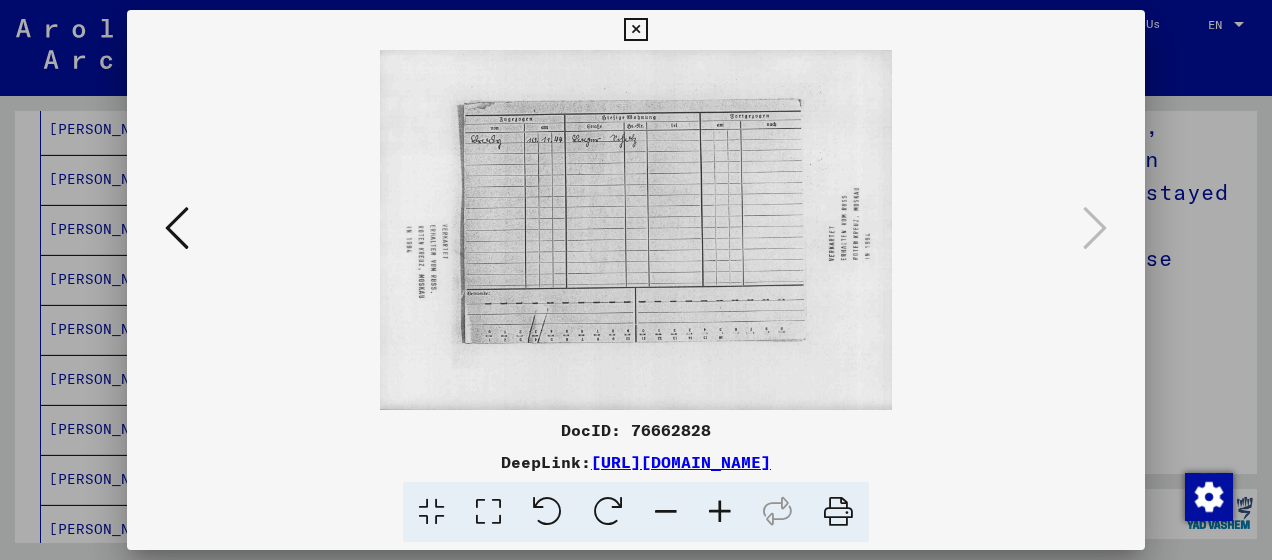 click at bounding box center [635, 30] 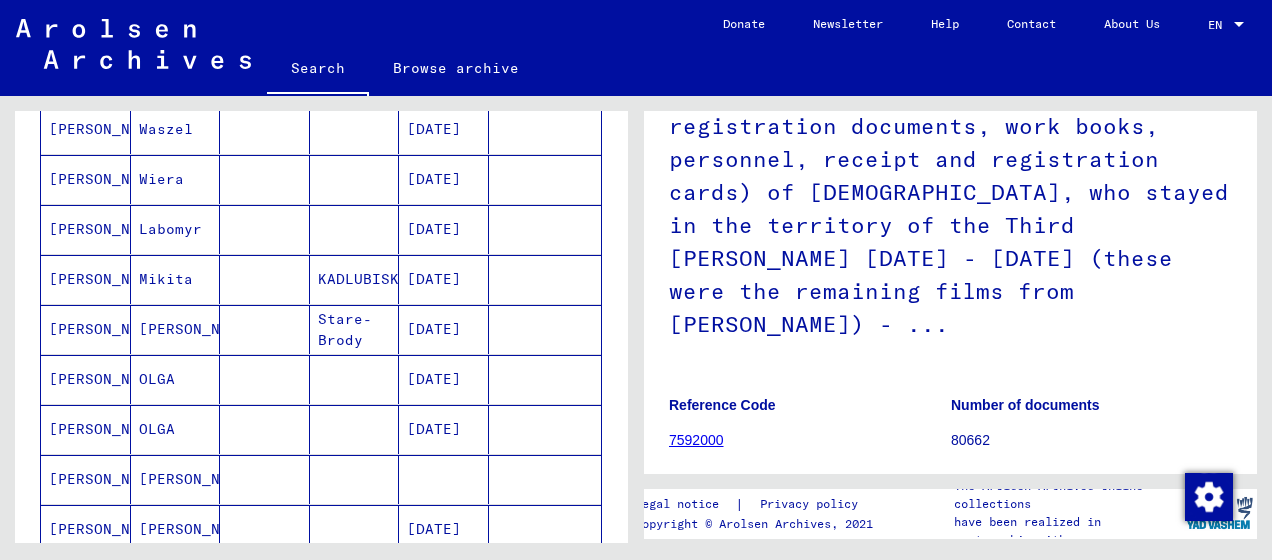 click on "Labanyr" at bounding box center (176, 879) 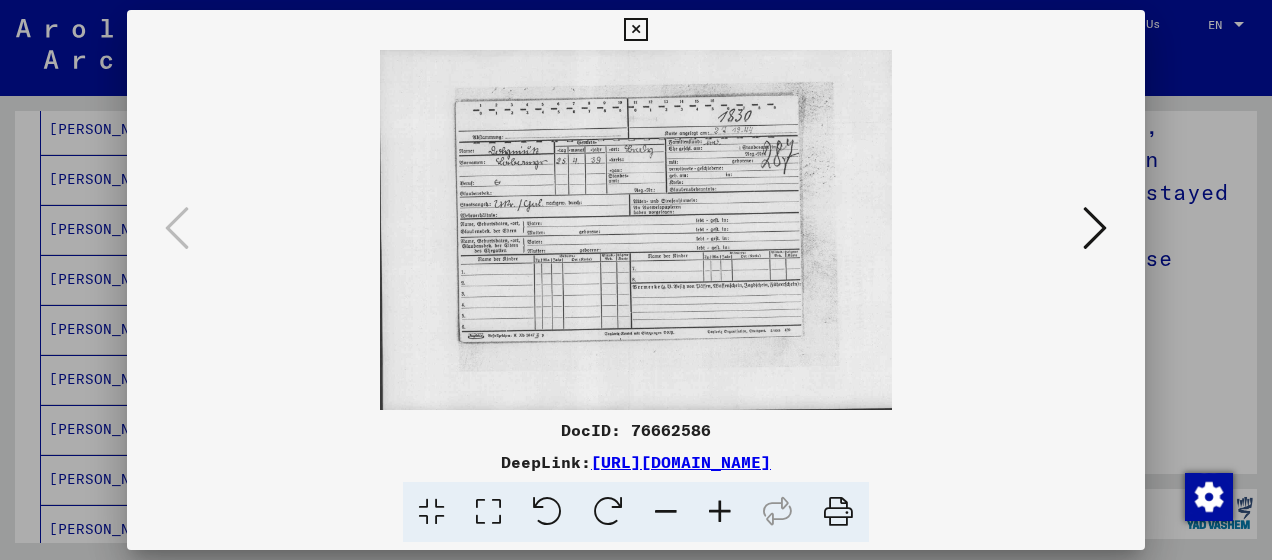 click at bounding box center [720, 512] 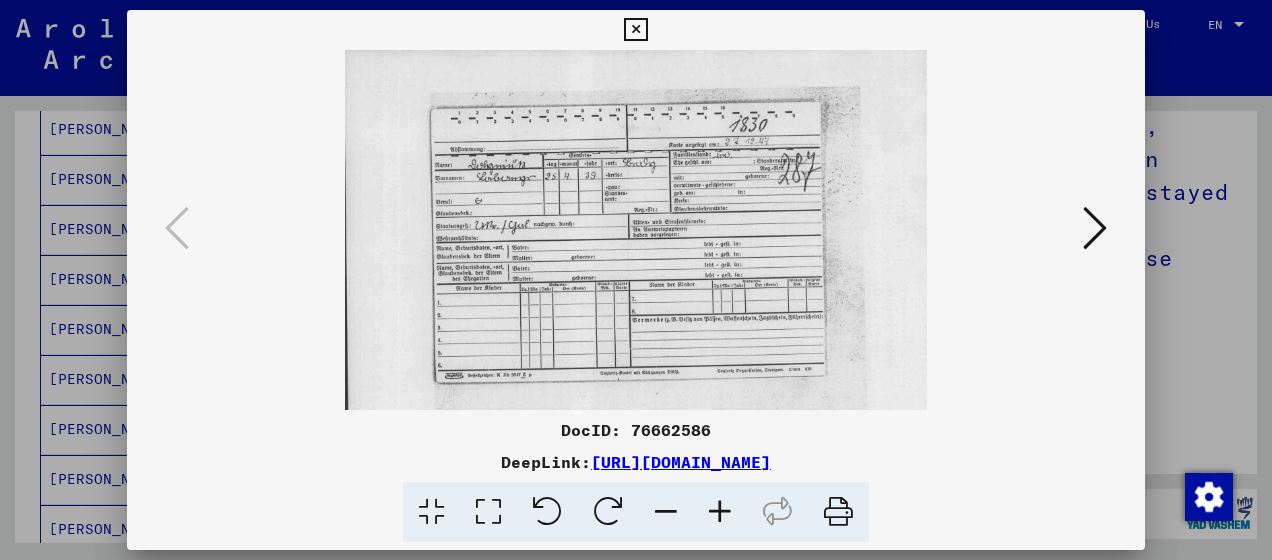 click at bounding box center [720, 512] 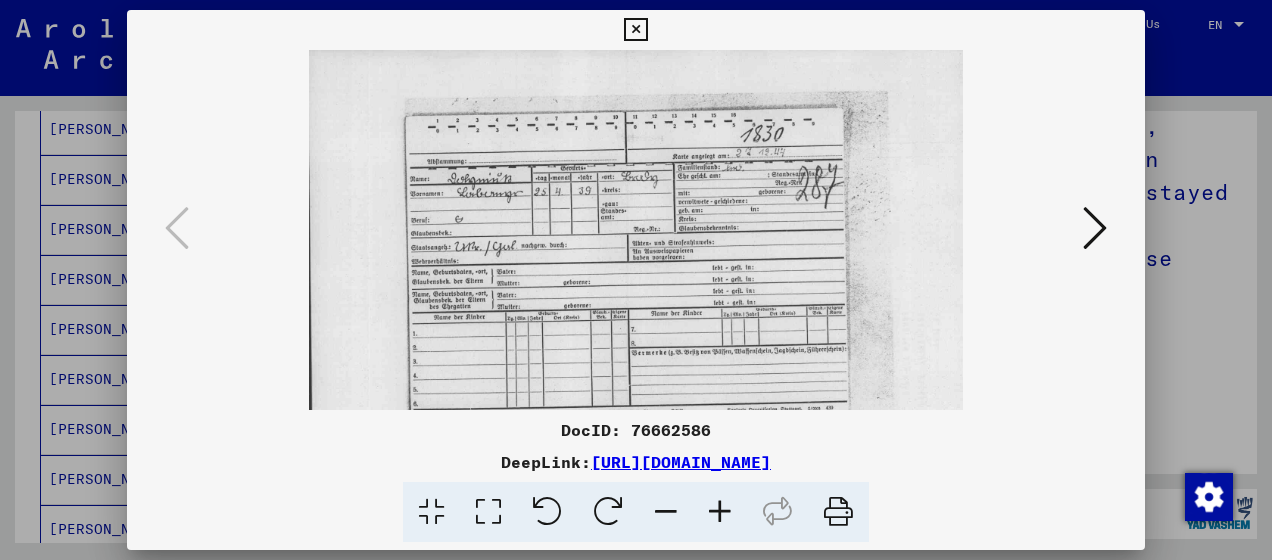 click at bounding box center [720, 512] 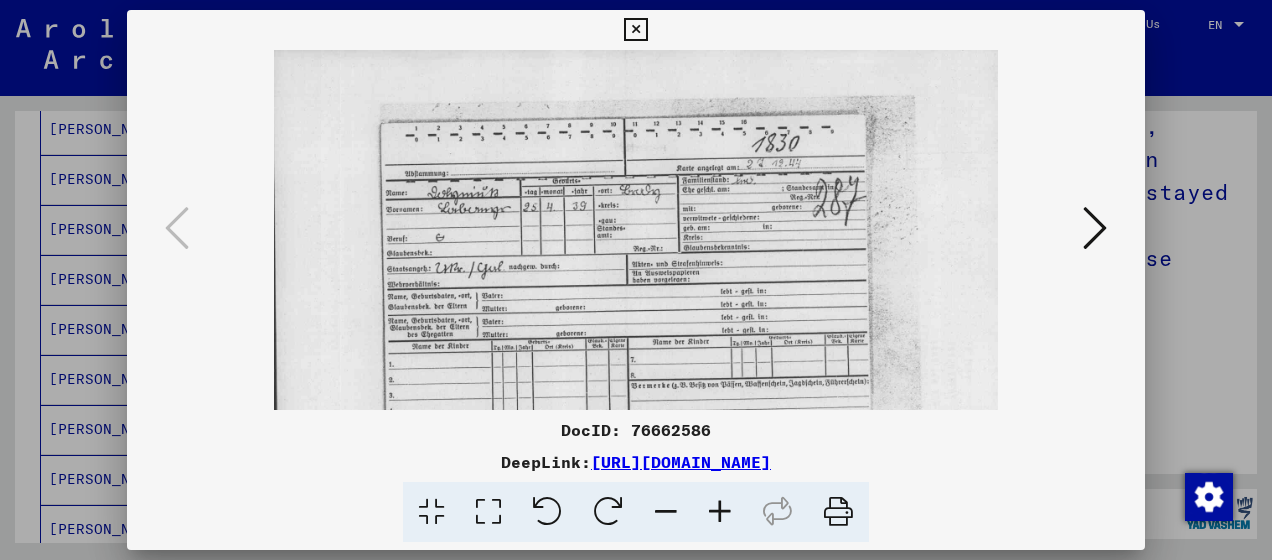 click at bounding box center (1095, 229) 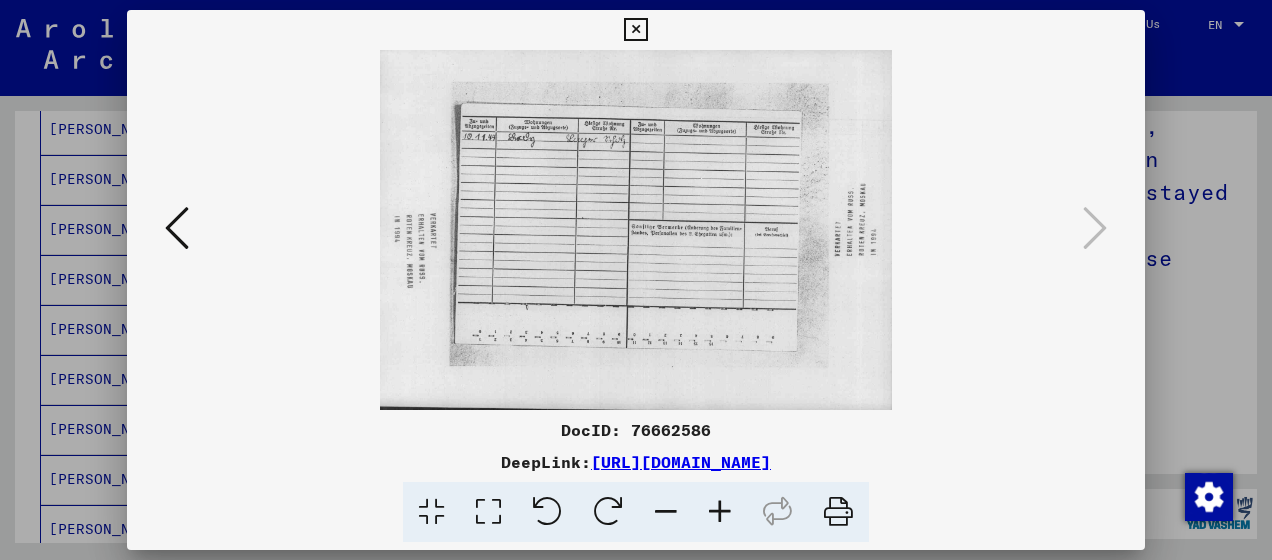 click at bounding box center [635, 30] 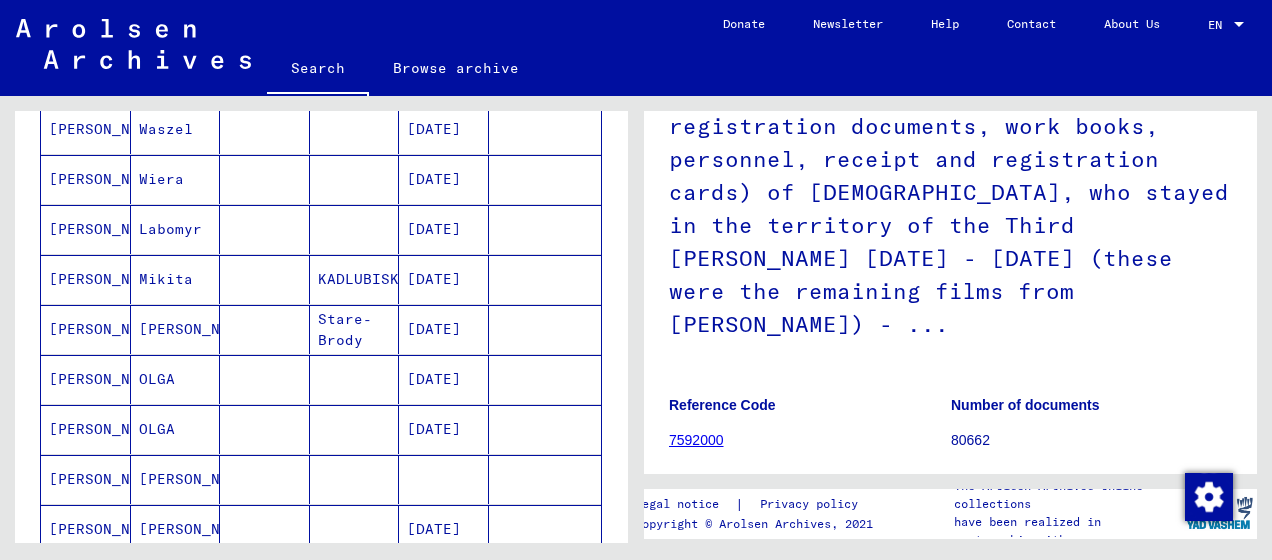 click on "[PERSON_NAME]" at bounding box center (86, 979) 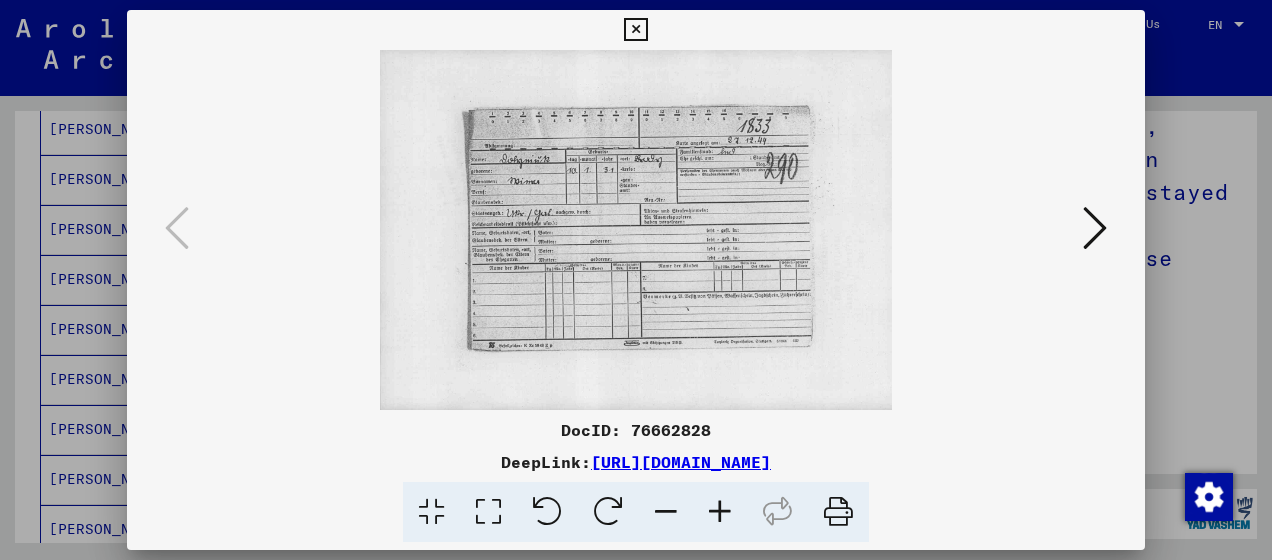 click at bounding box center [1095, 228] 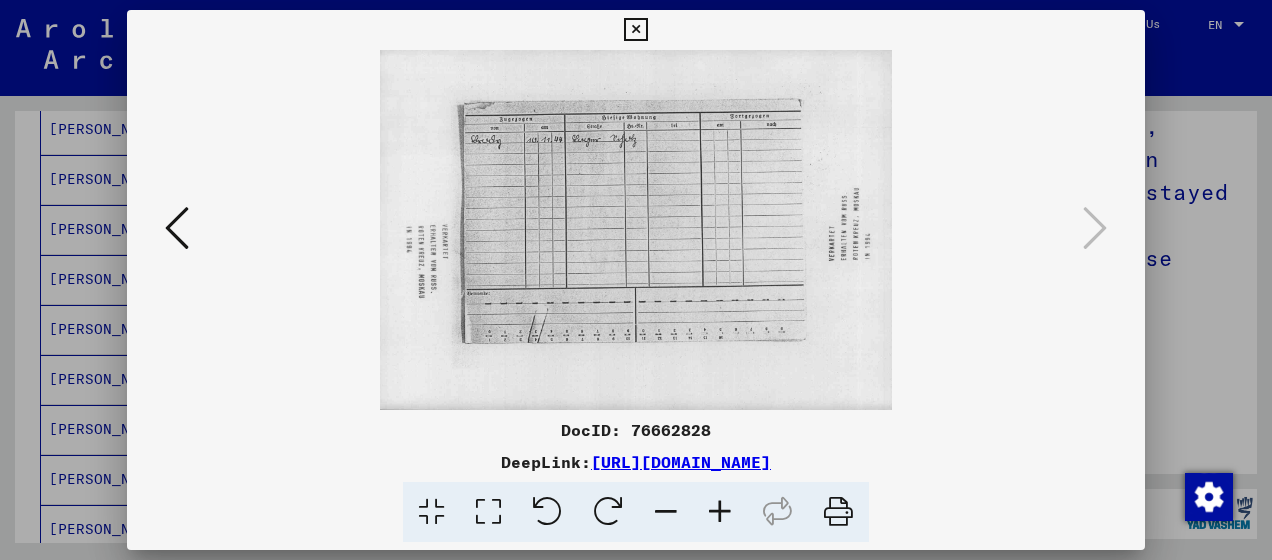 click at bounding box center [635, 30] 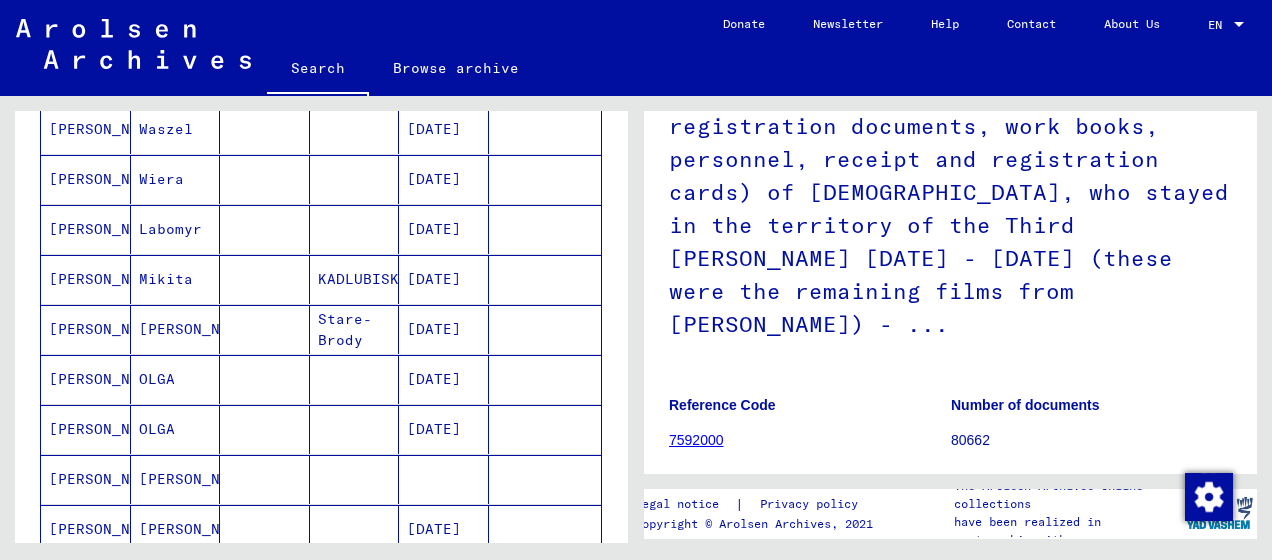 click on "[PERSON_NAME]" 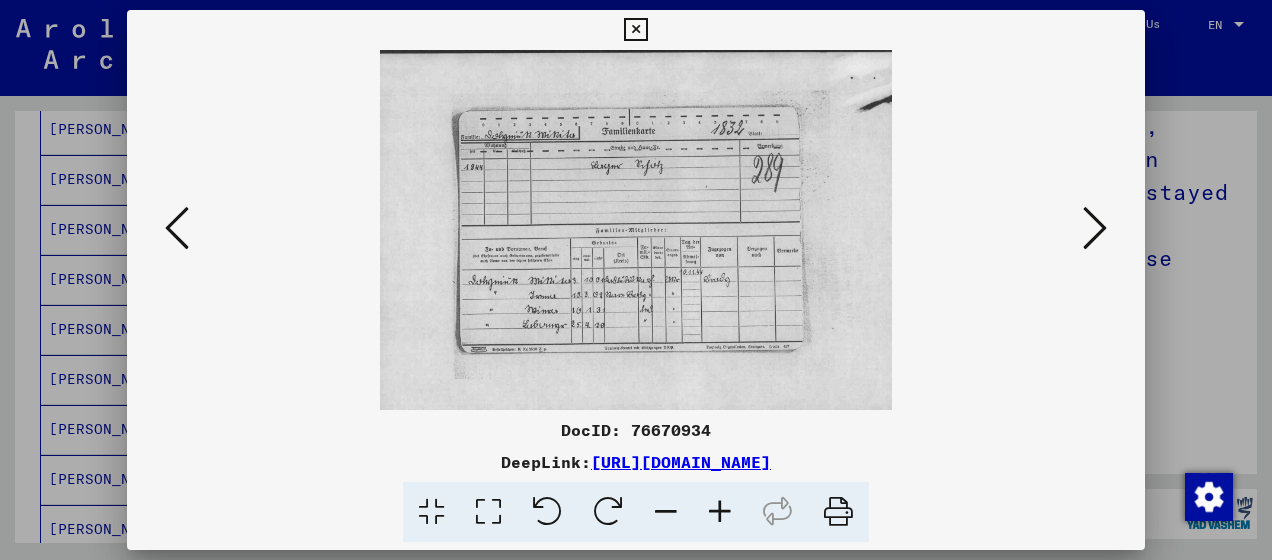 click at bounding box center (720, 512) 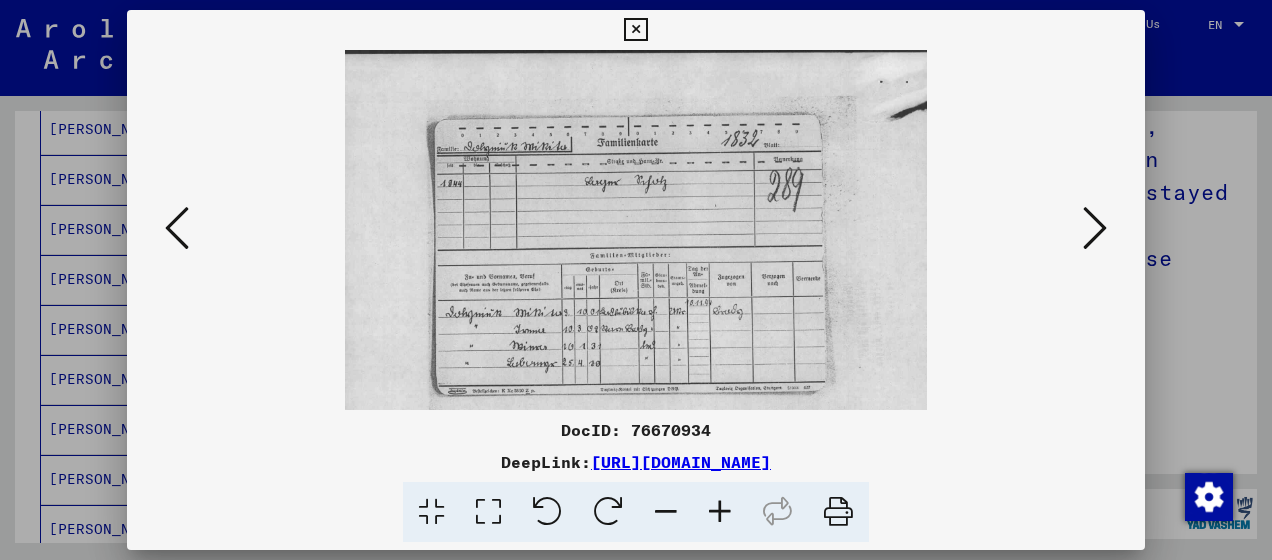 click at bounding box center (720, 512) 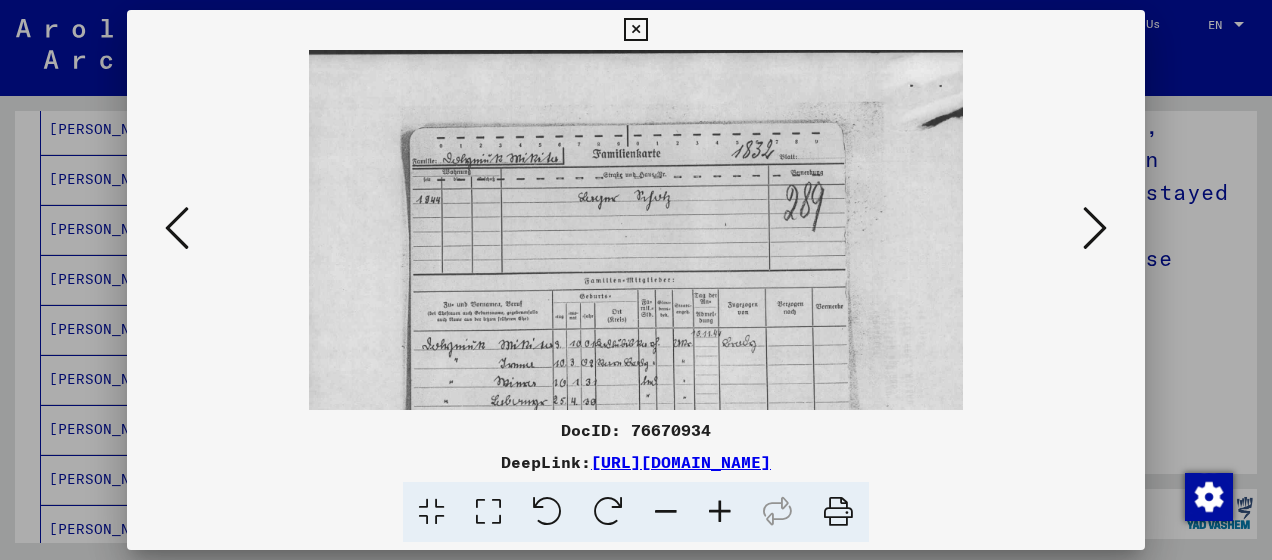 click at bounding box center (720, 512) 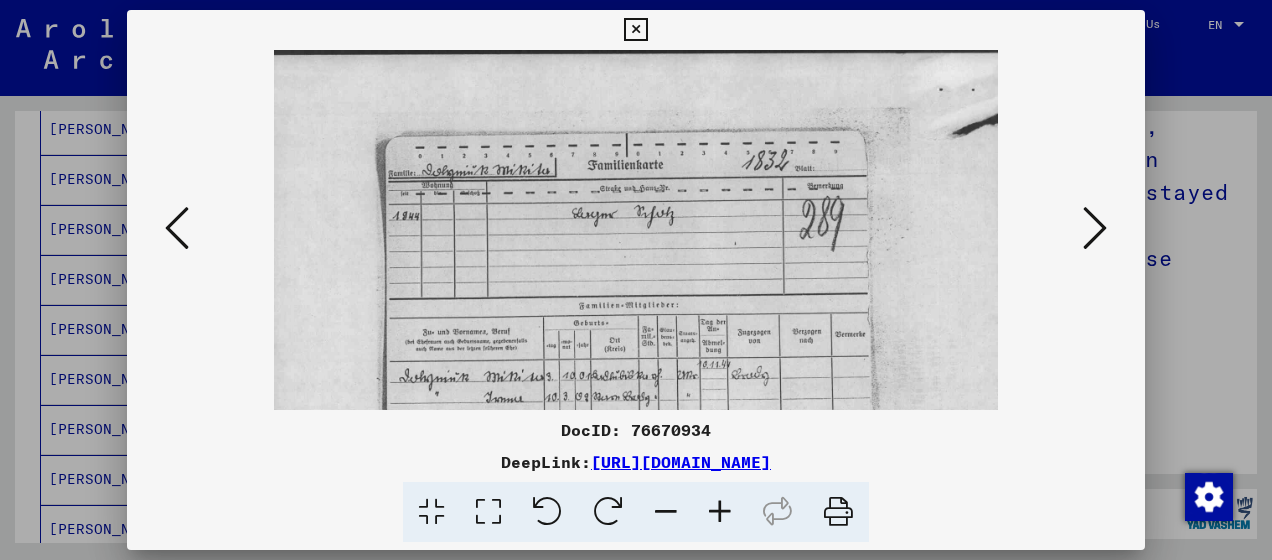 click at bounding box center (1095, 228) 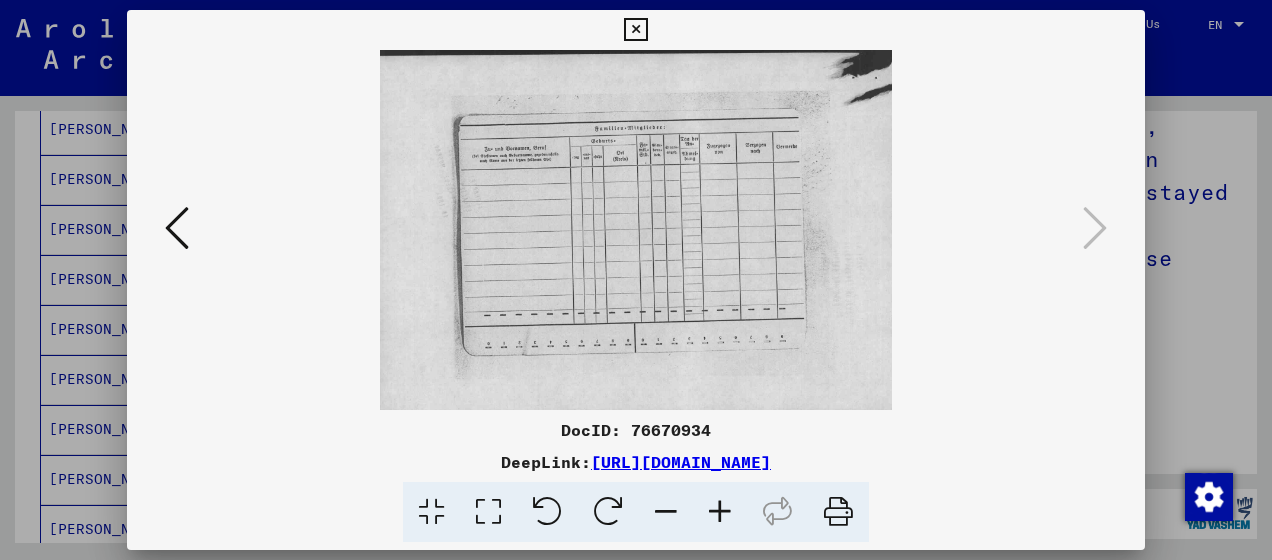 click at bounding box center (177, 228) 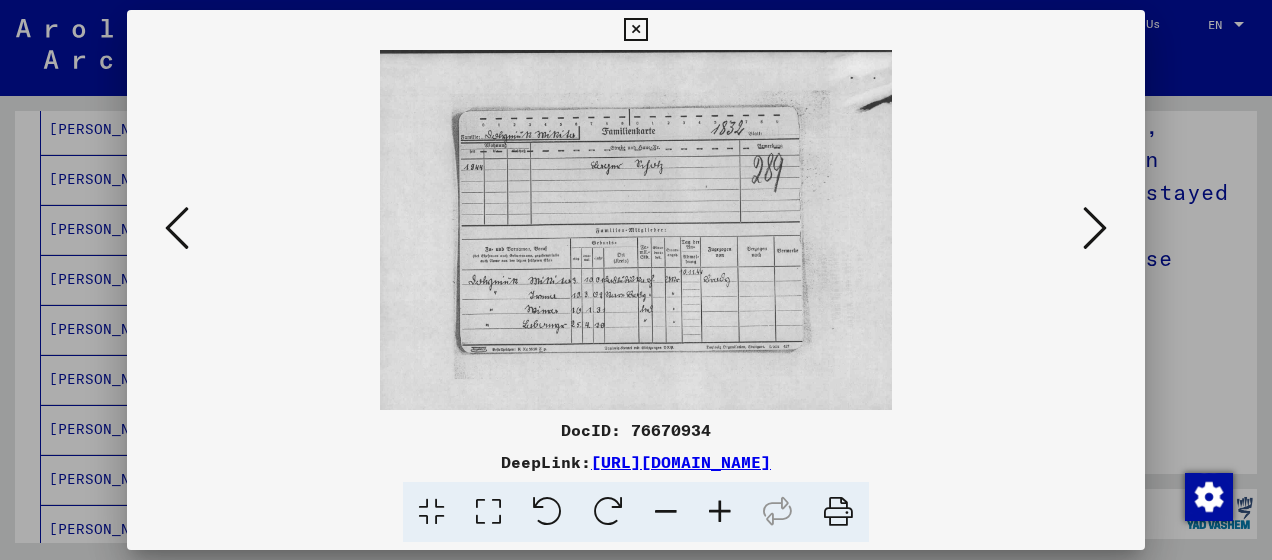 click at bounding box center (177, 228) 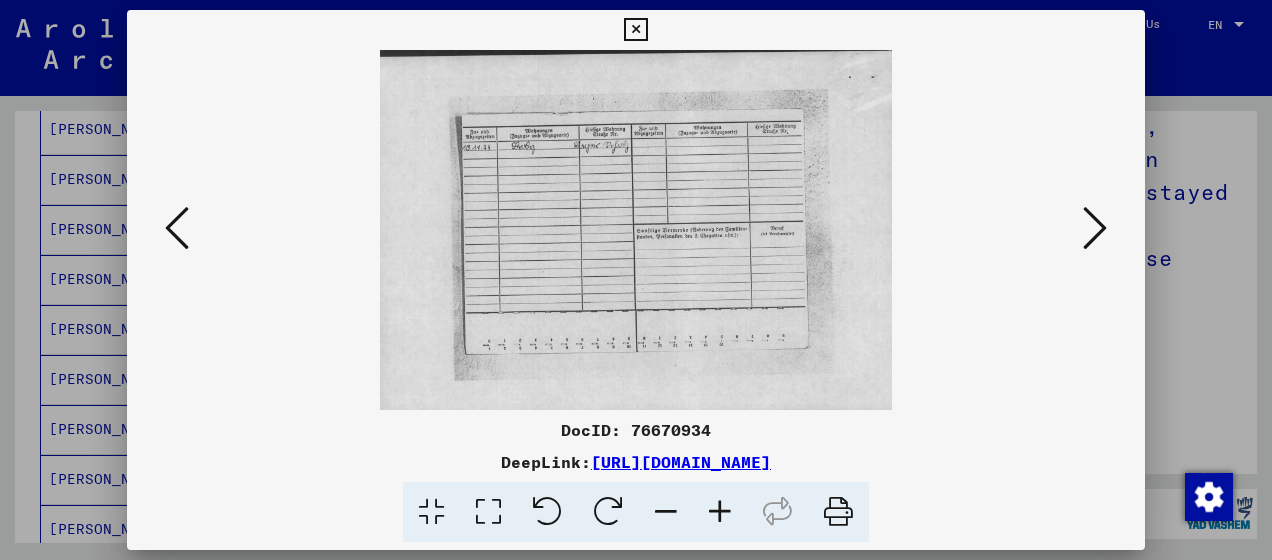 click at bounding box center (177, 228) 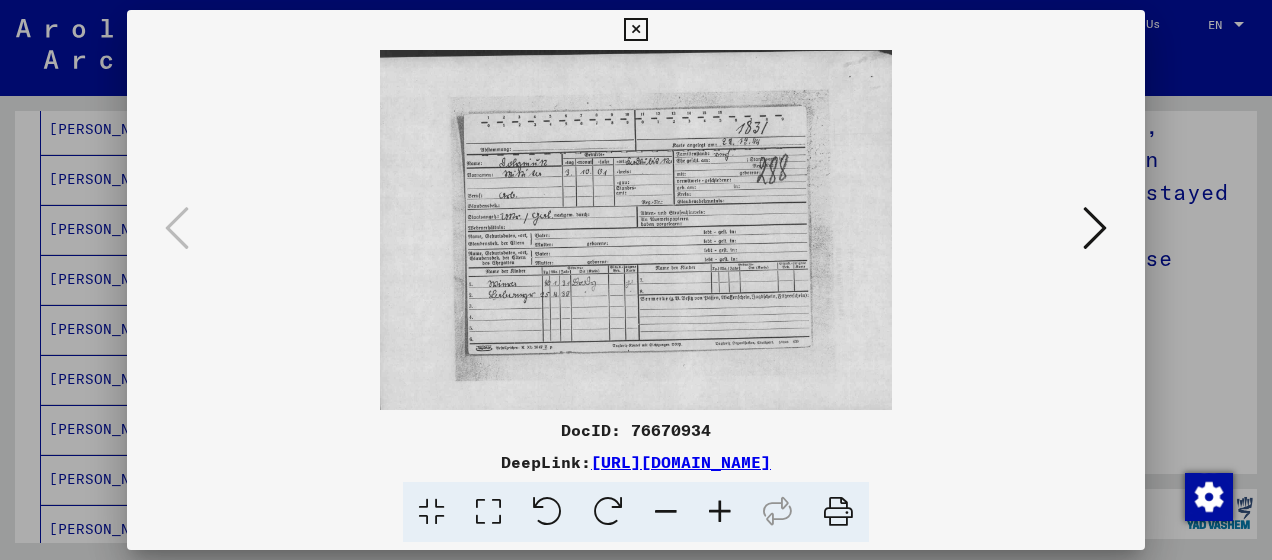 click at bounding box center [635, 30] 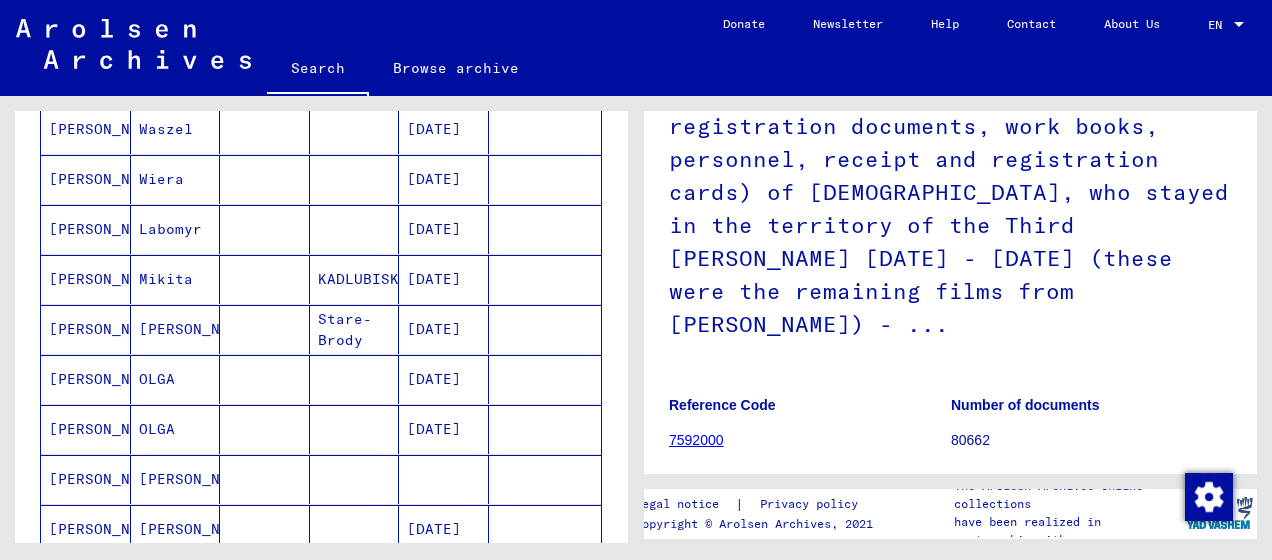 click on "[PERSON_NAME]" at bounding box center (86, 1229) 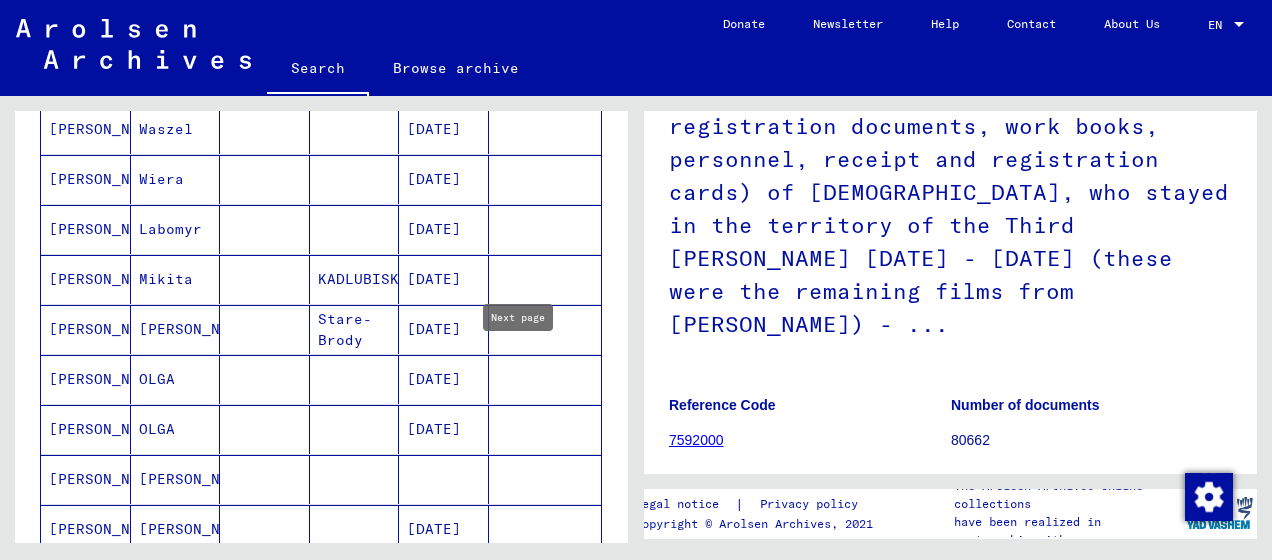 click 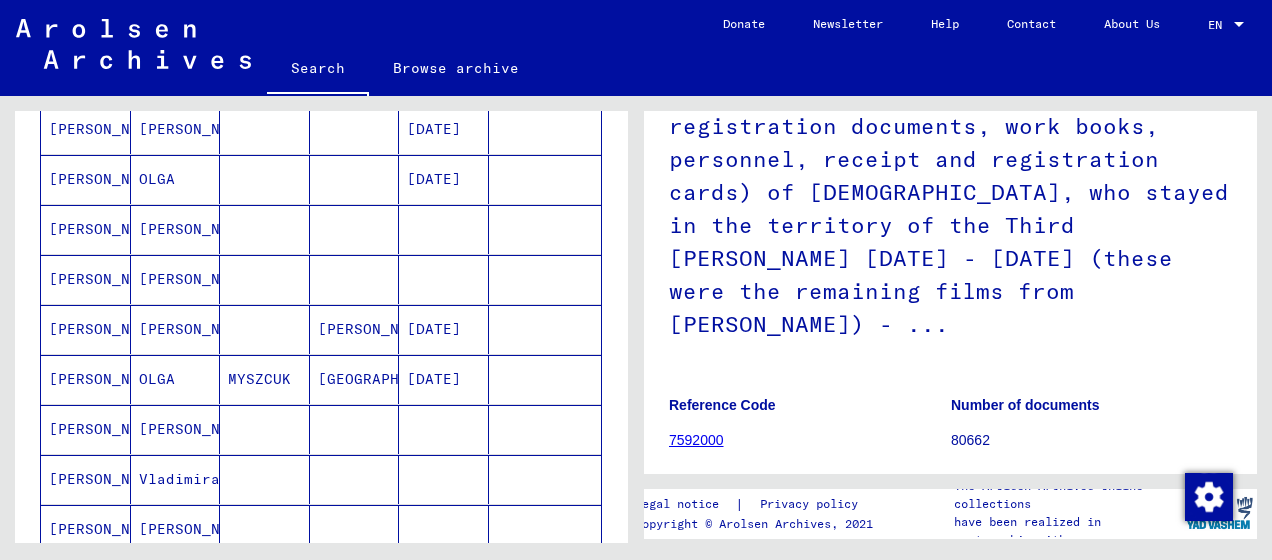 click on "[PERSON_NAME]" at bounding box center [86, 679] 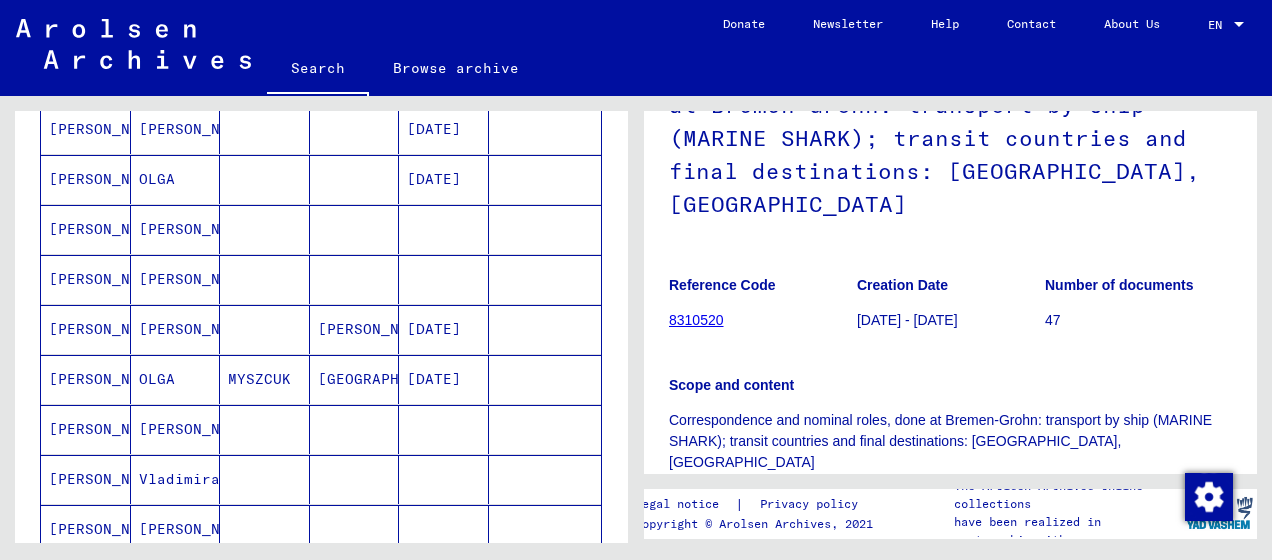 click 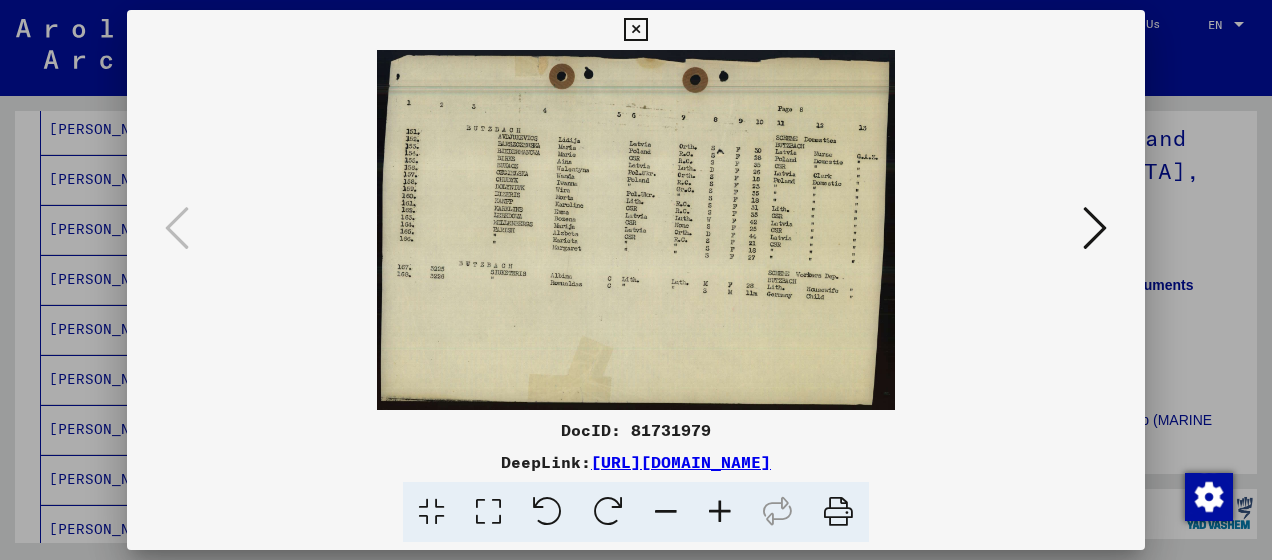 click at bounding box center (720, 512) 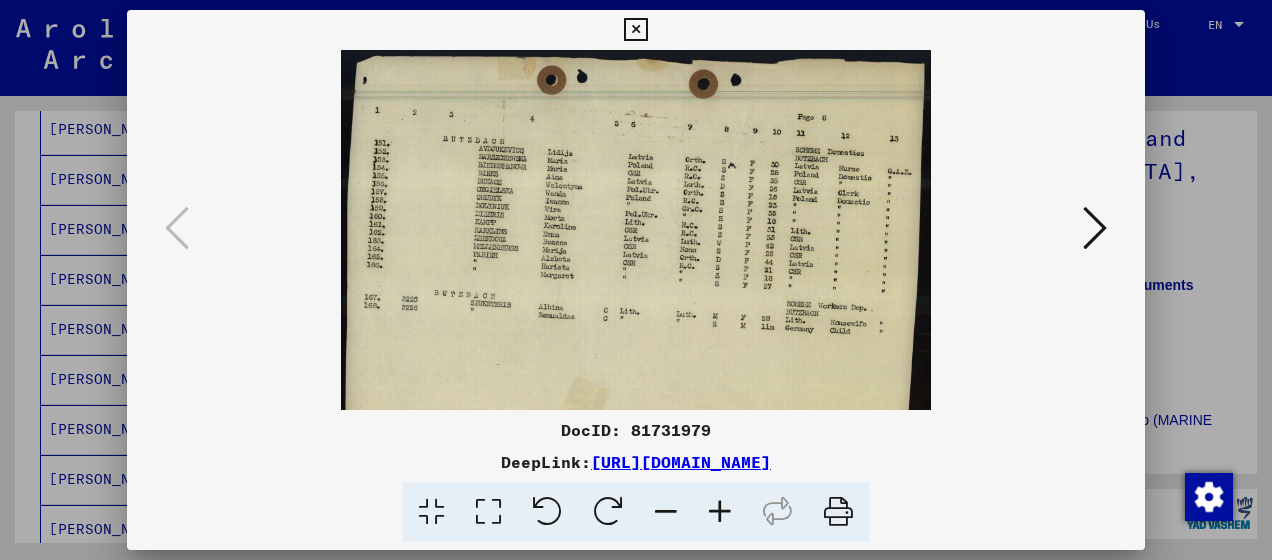 click at bounding box center (720, 512) 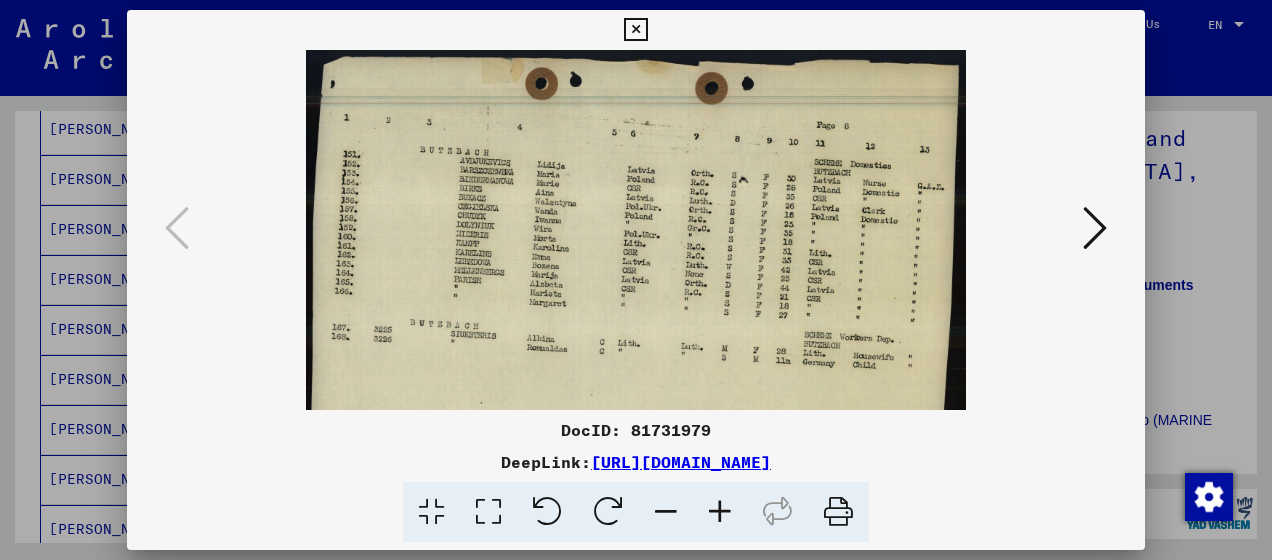 click at bounding box center (838, 512) 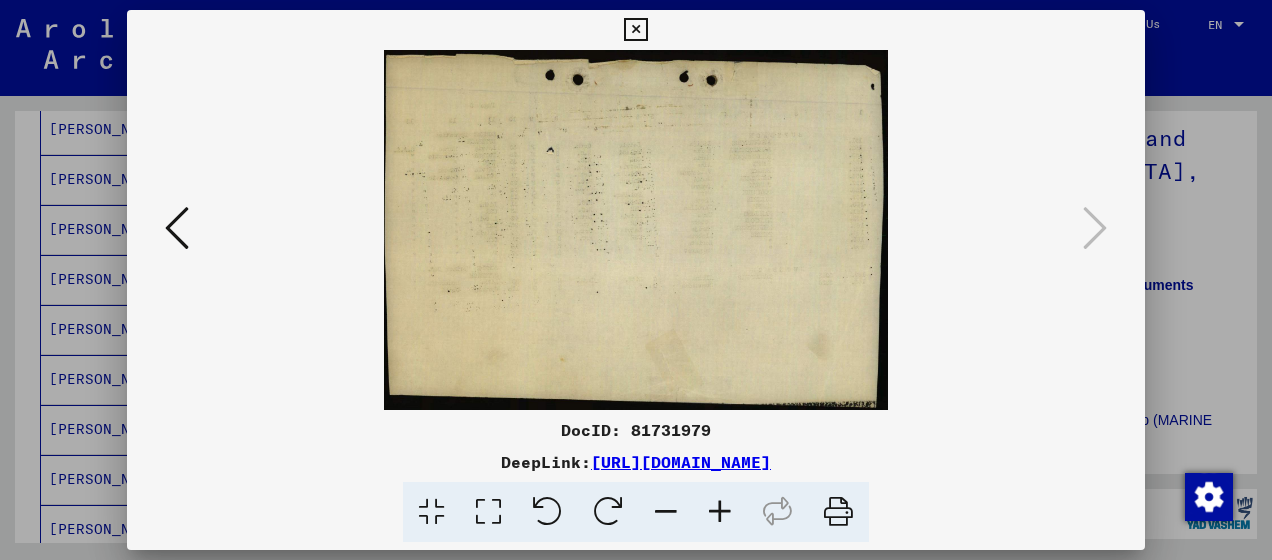 click at bounding box center [177, 228] 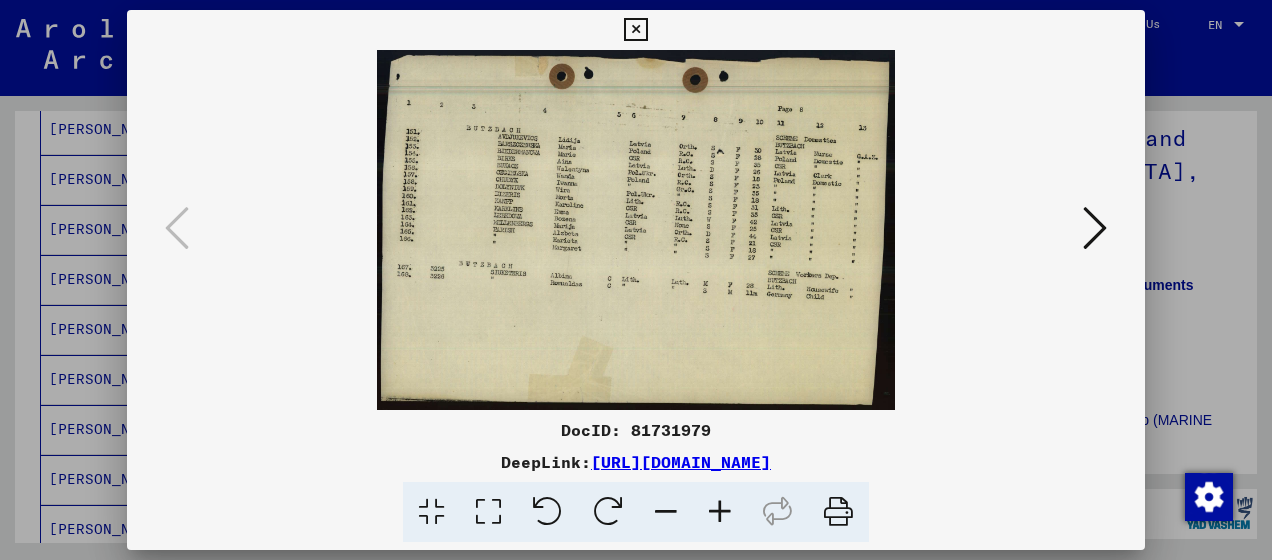 click at bounding box center (635, 30) 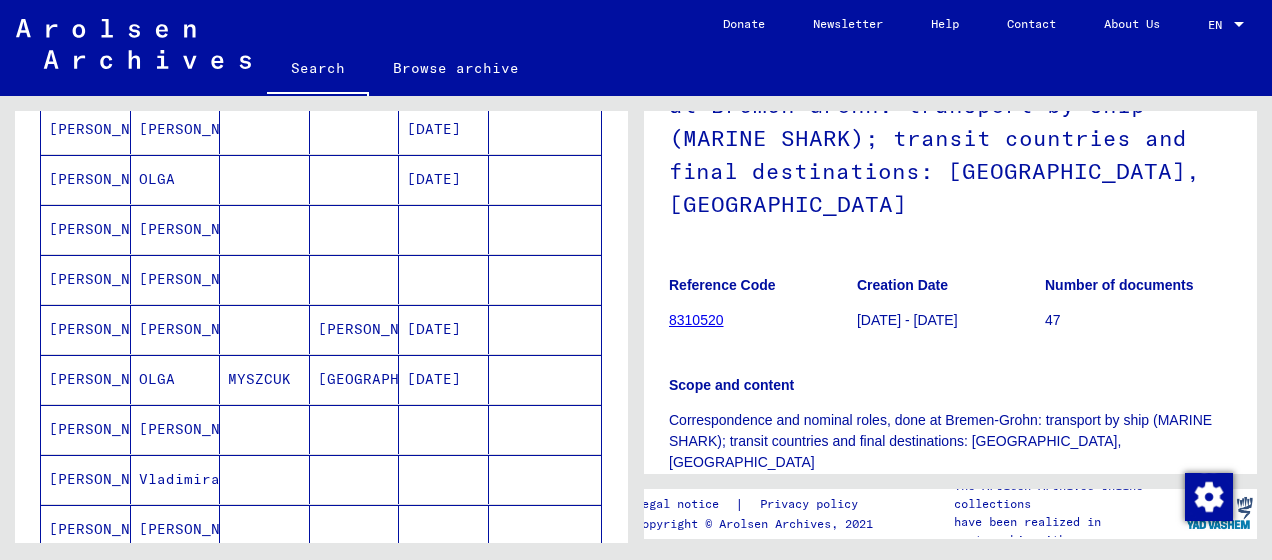 click on "Mykyta" at bounding box center (176, 729) 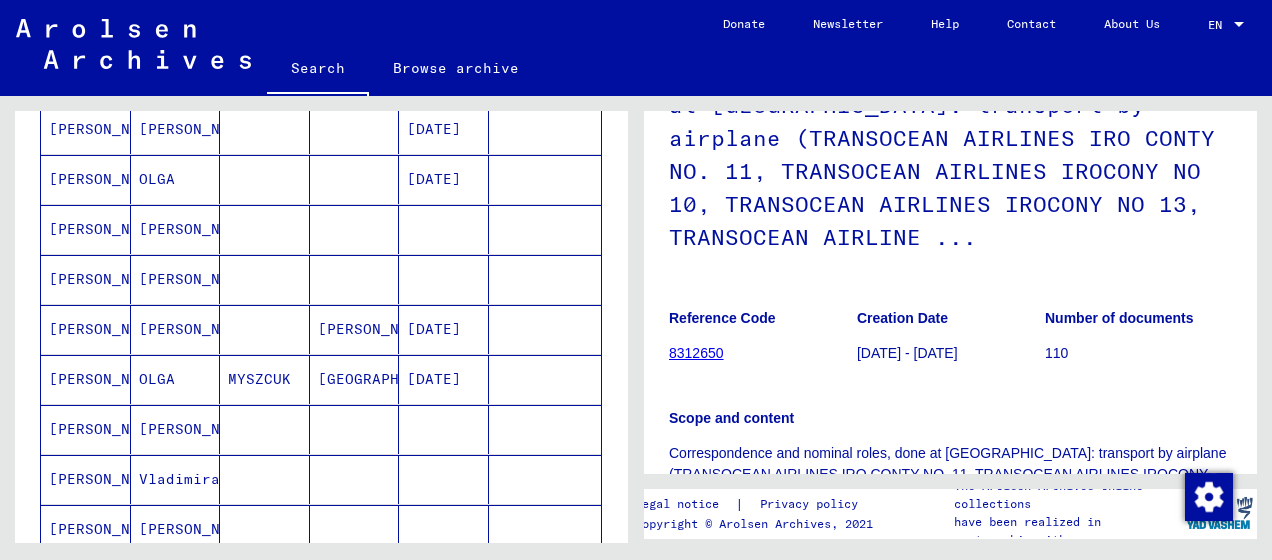 click 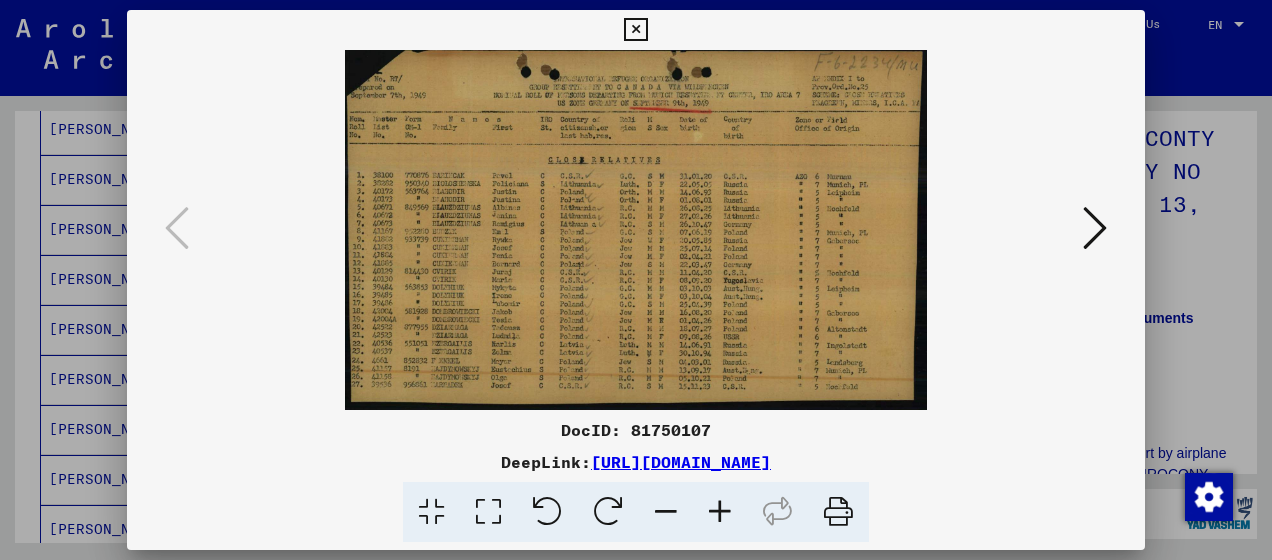 click at bounding box center (720, 512) 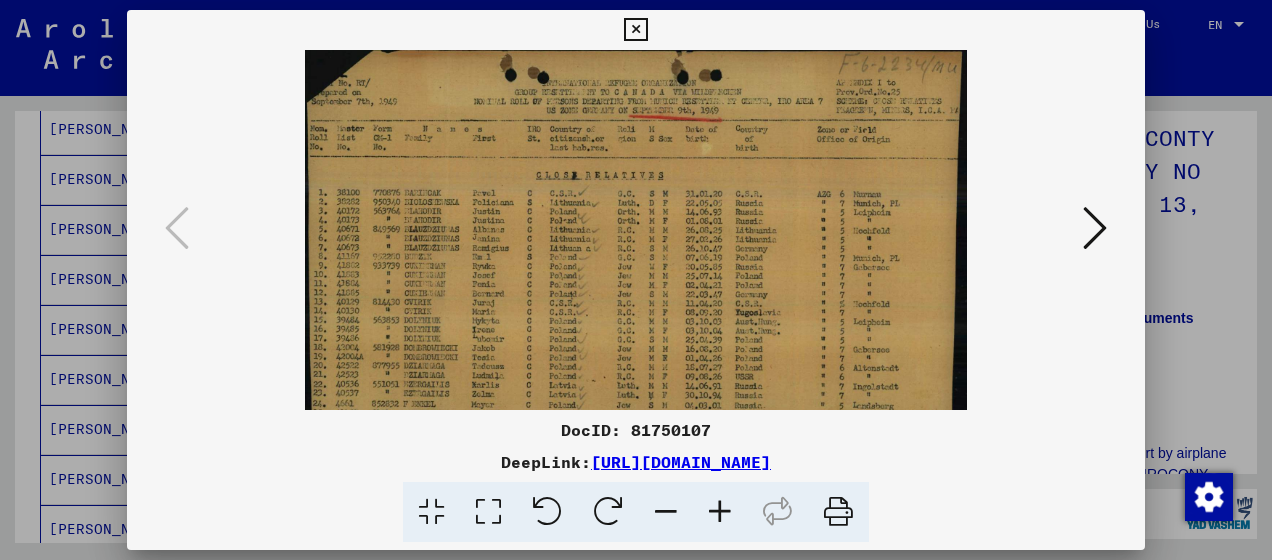 click at bounding box center (720, 512) 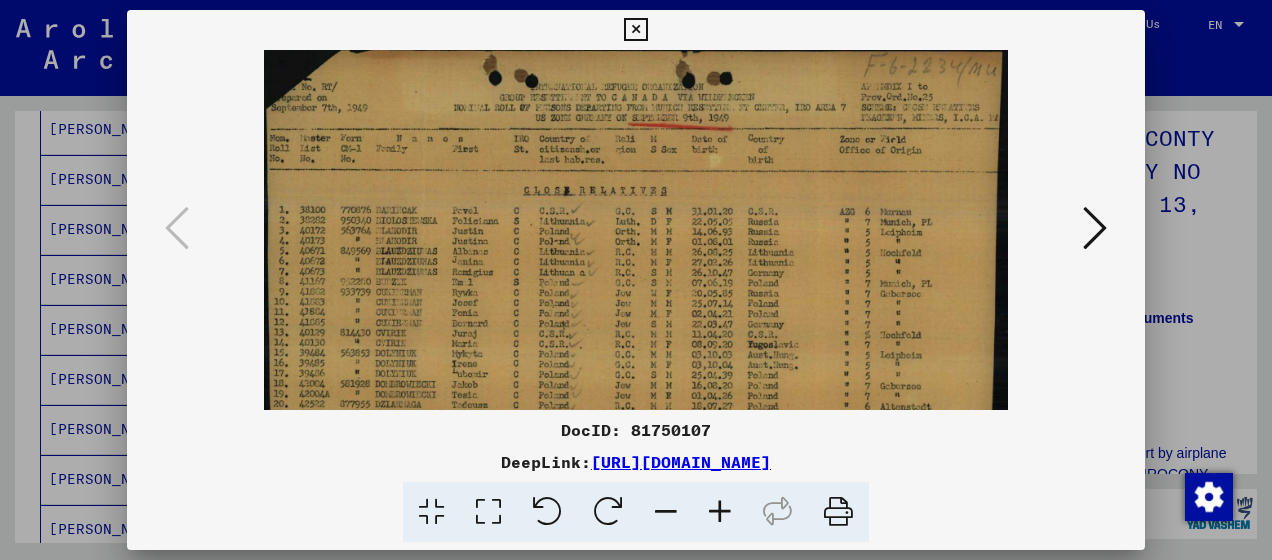 click at bounding box center [720, 512] 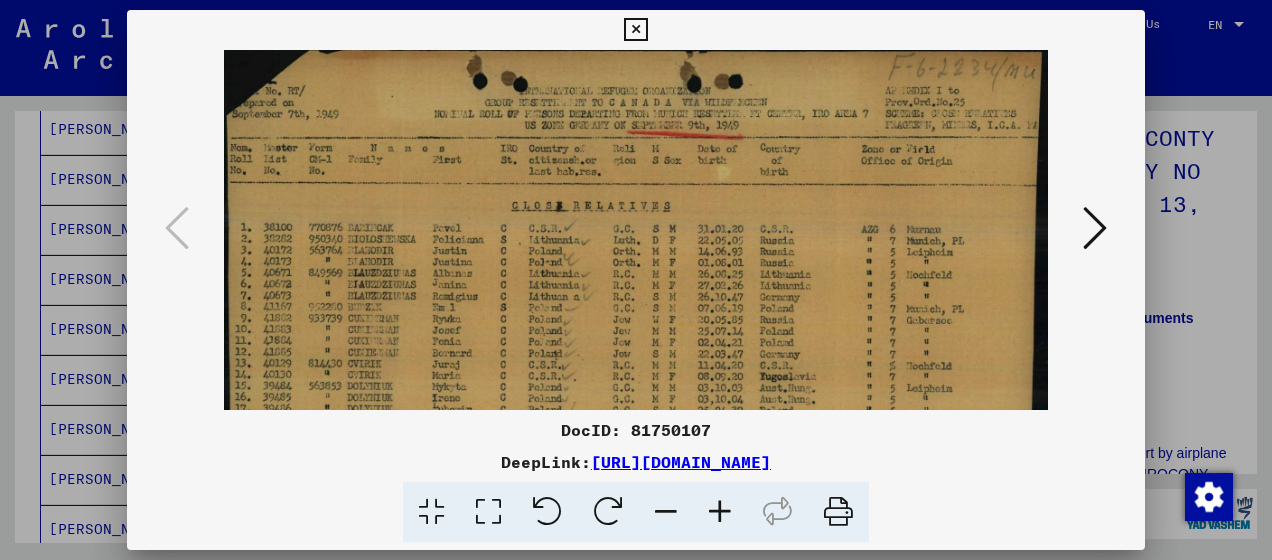 click at bounding box center (838, 512) 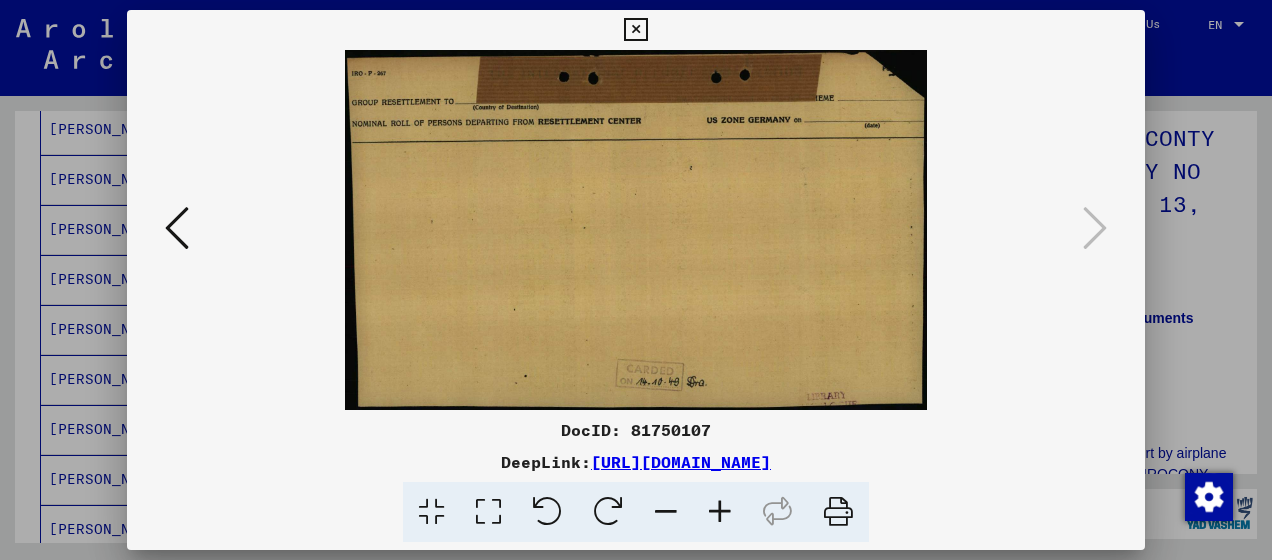 click at bounding box center [177, 228] 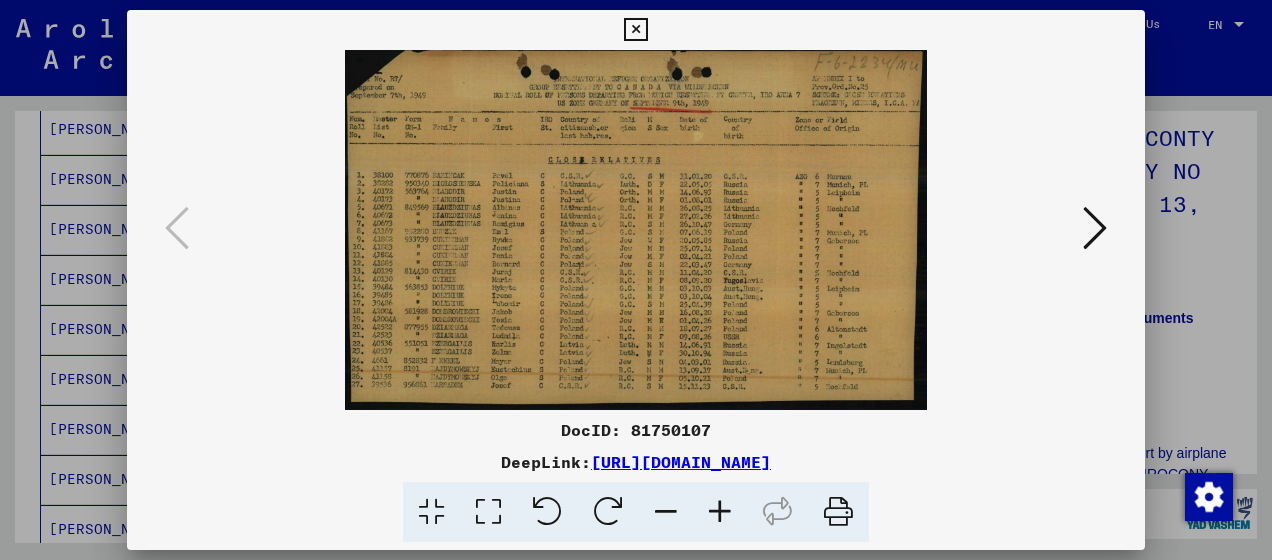 click at bounding box center [635, 30] 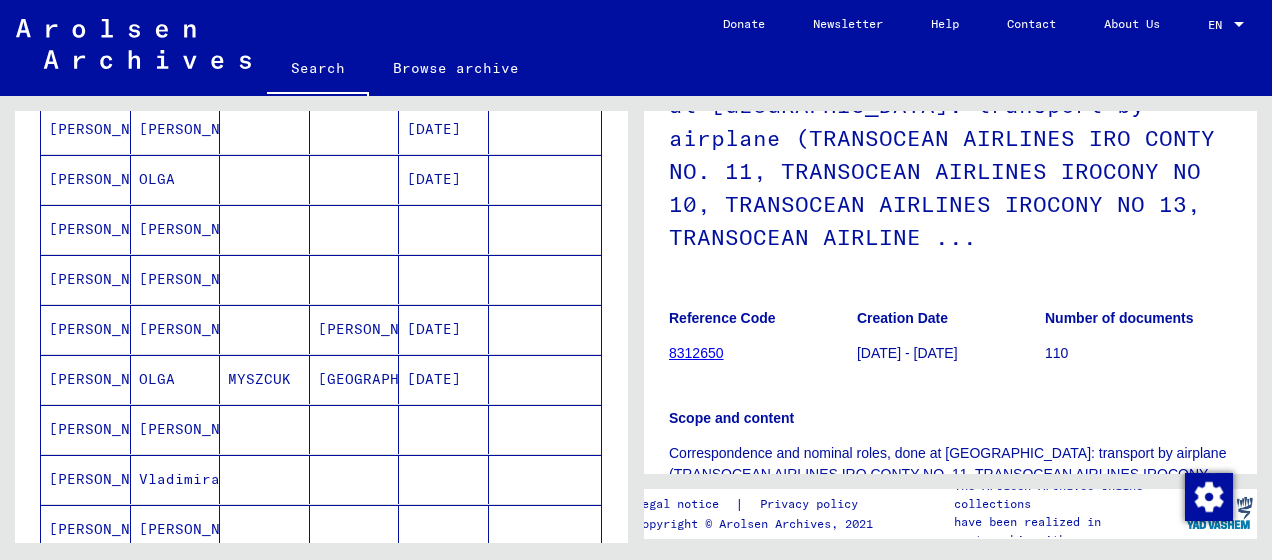 click on "[PERSON_NAME]" at bounding box center (86, 679) 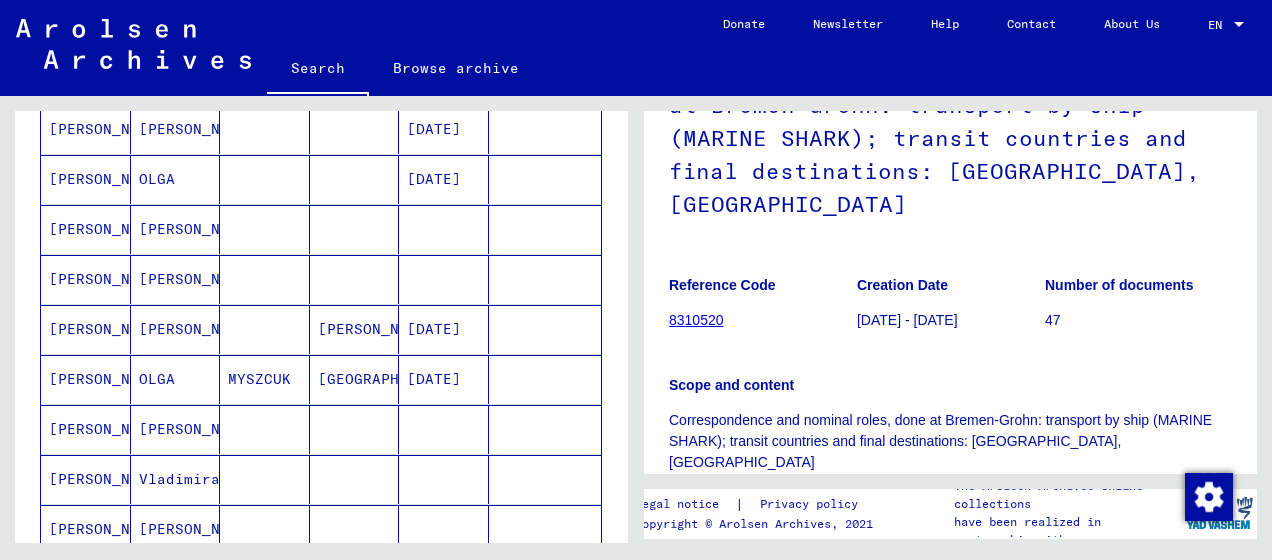 click on "Dubomir" at bounding box center (176, 829) 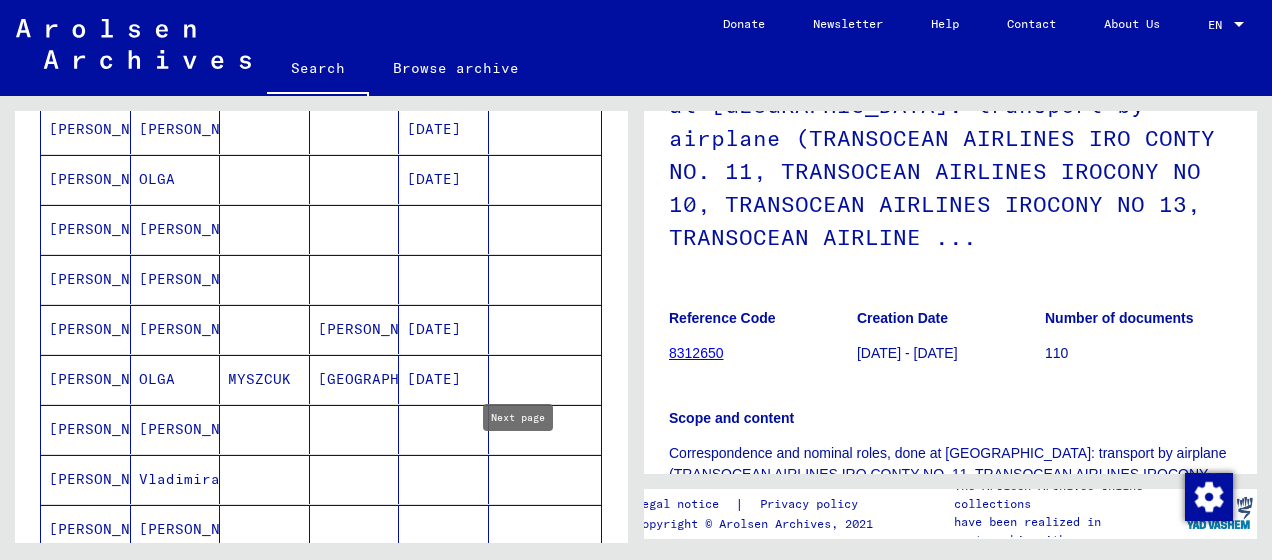 drag, startPoint x: 518, startPoint y: 464, endPoint x: 546, endPoint y: 440, distance: 36.878178 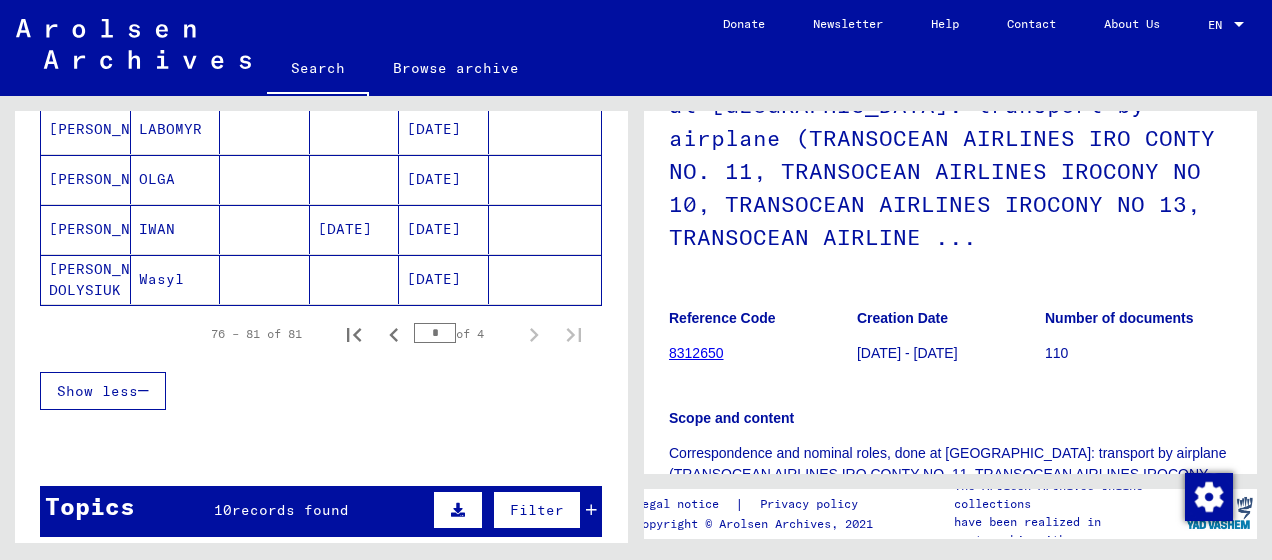 click on "[PERSON_NAME]" at bounding box center [86, 79] 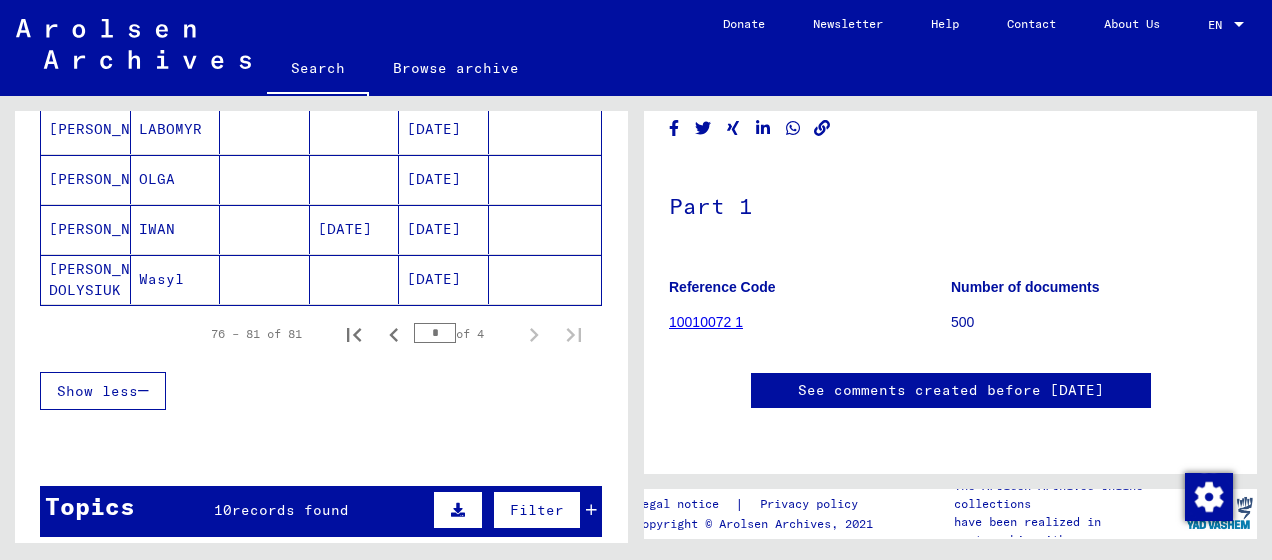 click on "[PERSON_NAME]" at bounding box center (86, 129) 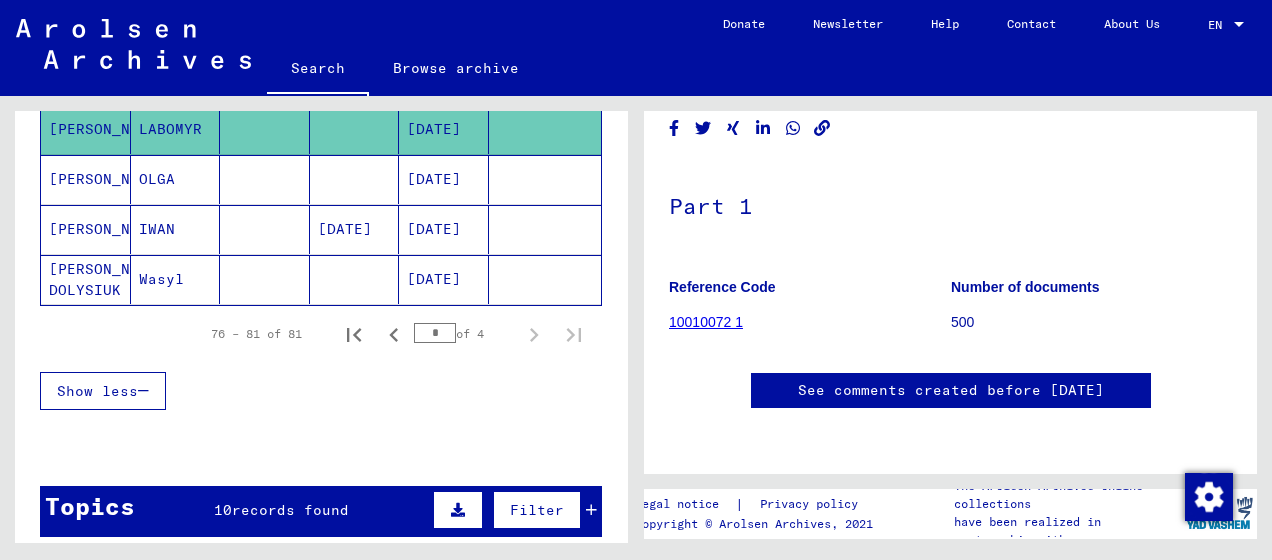 click on "[PERSON_NAME]" 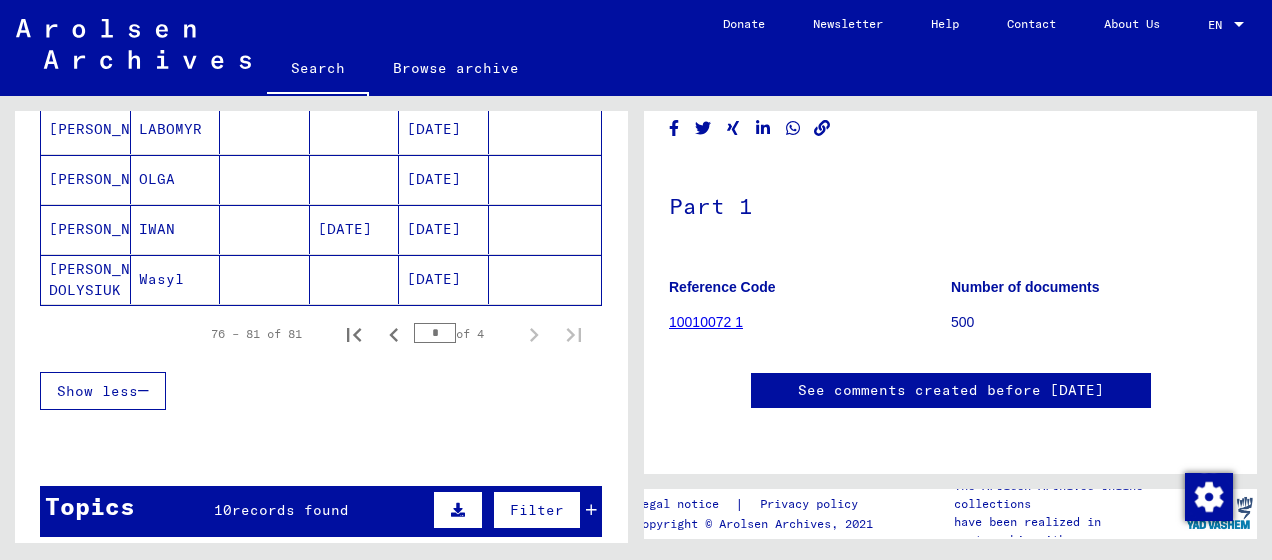 click 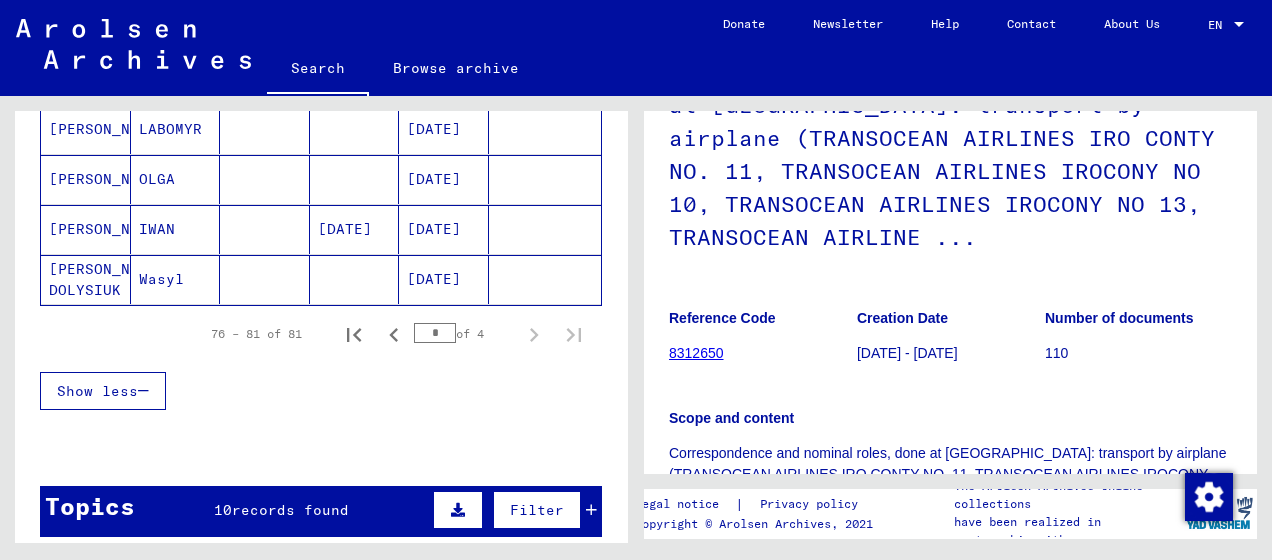click on "********" at bounding box center [254, -223] 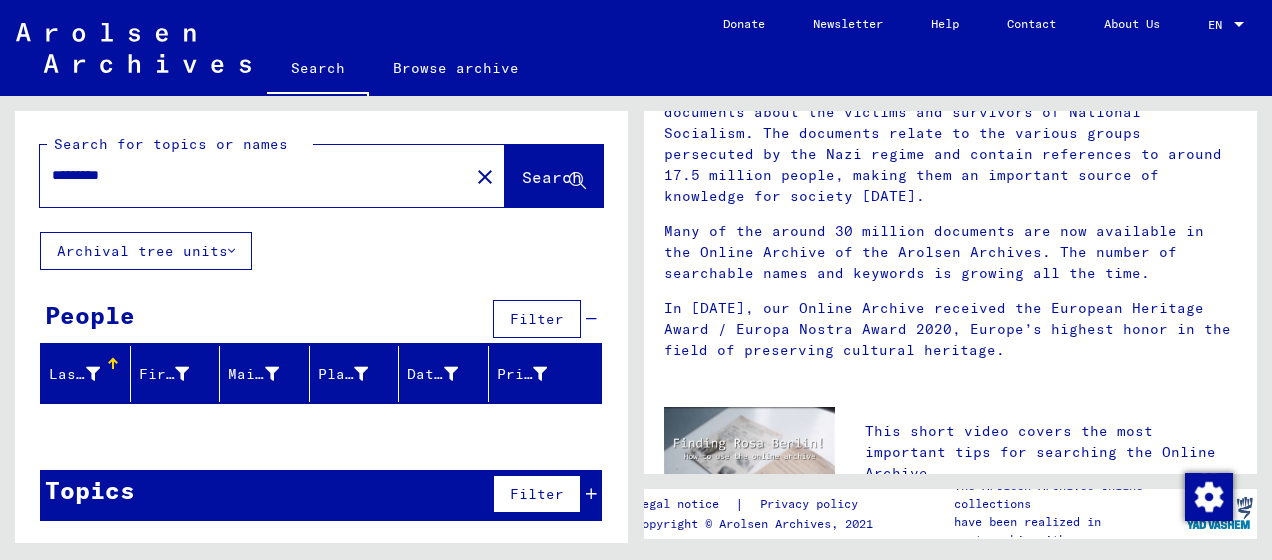 click on "*********" at bounding box center (248, 175) 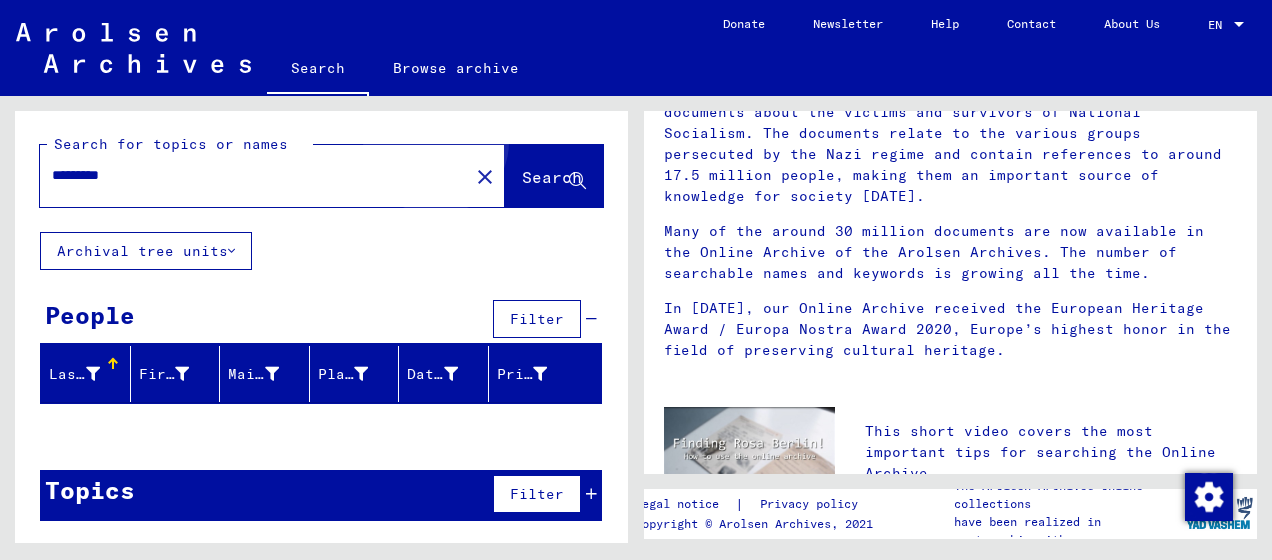 click on "Search" 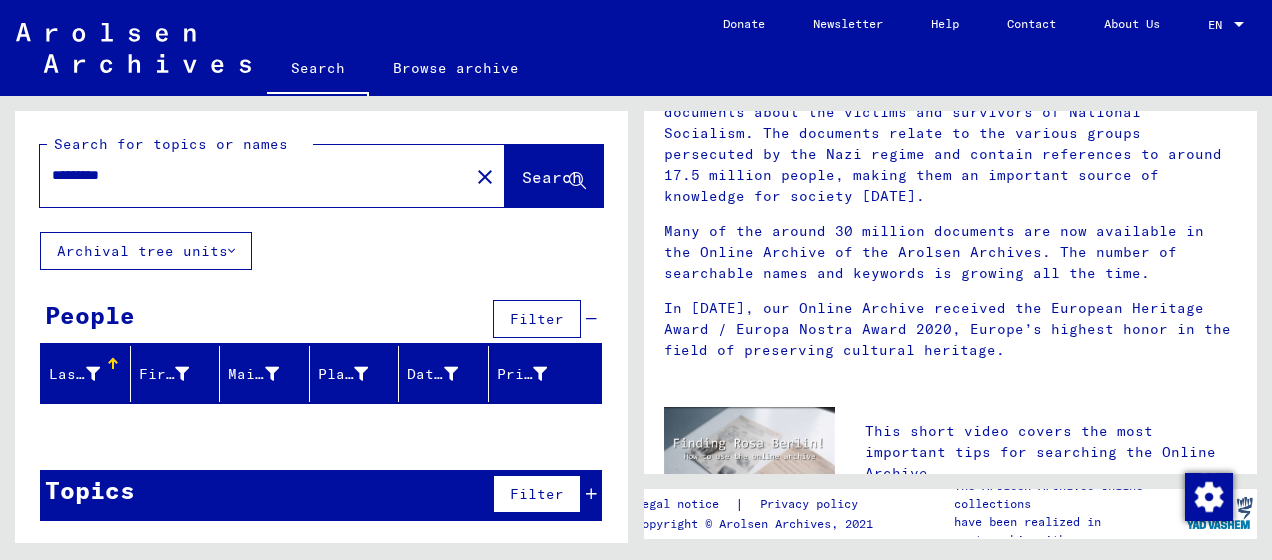 click on "*********" at bounding box center [248, 175] 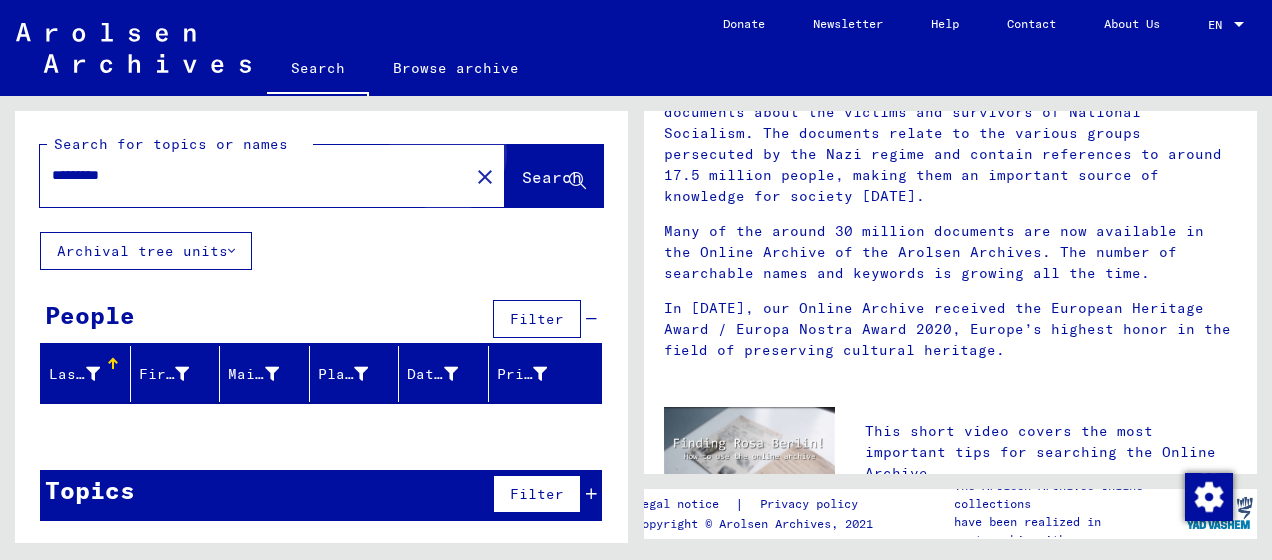 click on "Search" 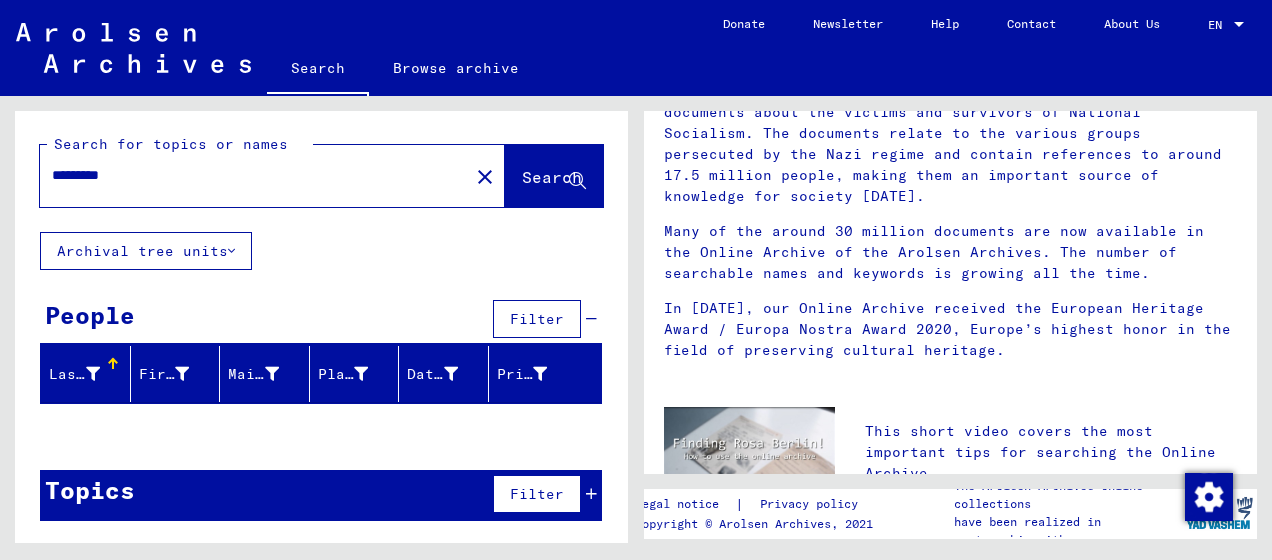 click on "*********" at bounding box center [248, 175] 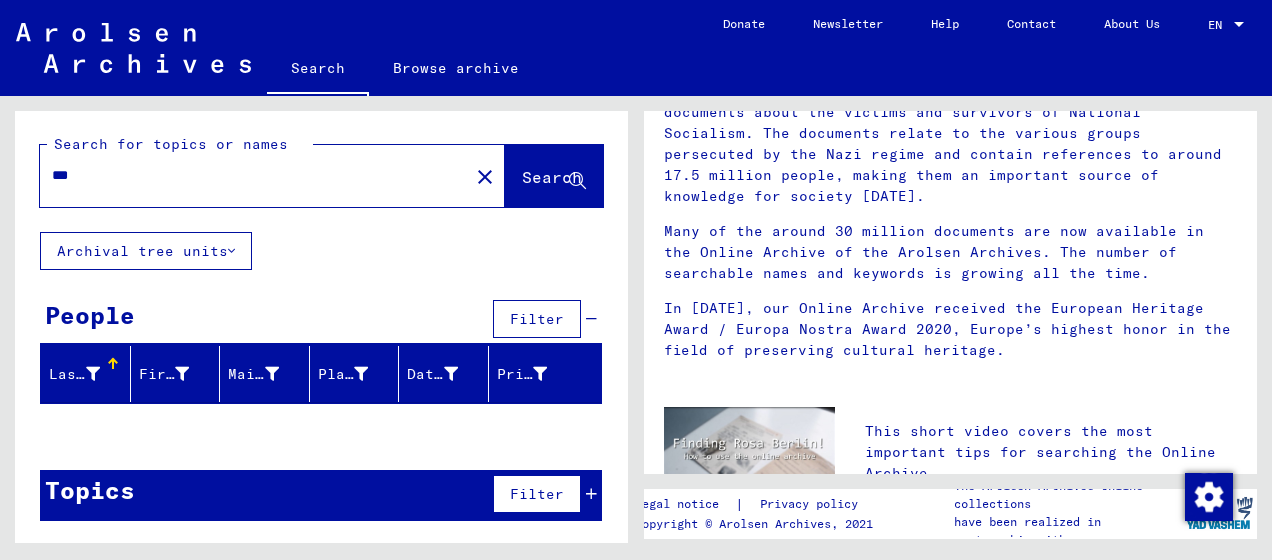 click on "Search" 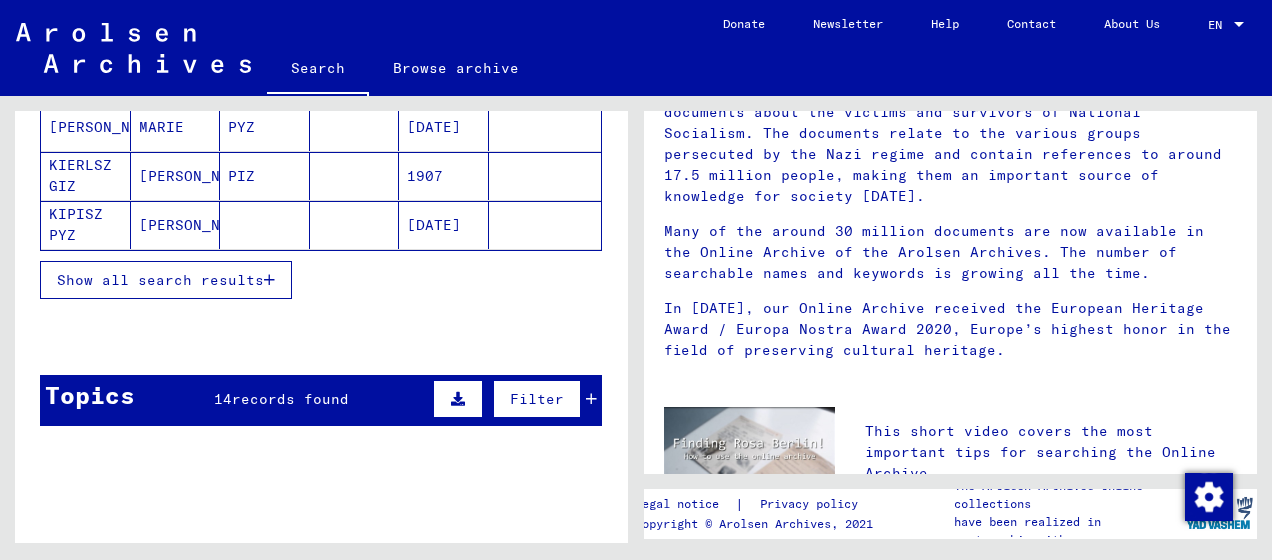 click on "***" at bounding box center (248, -223) 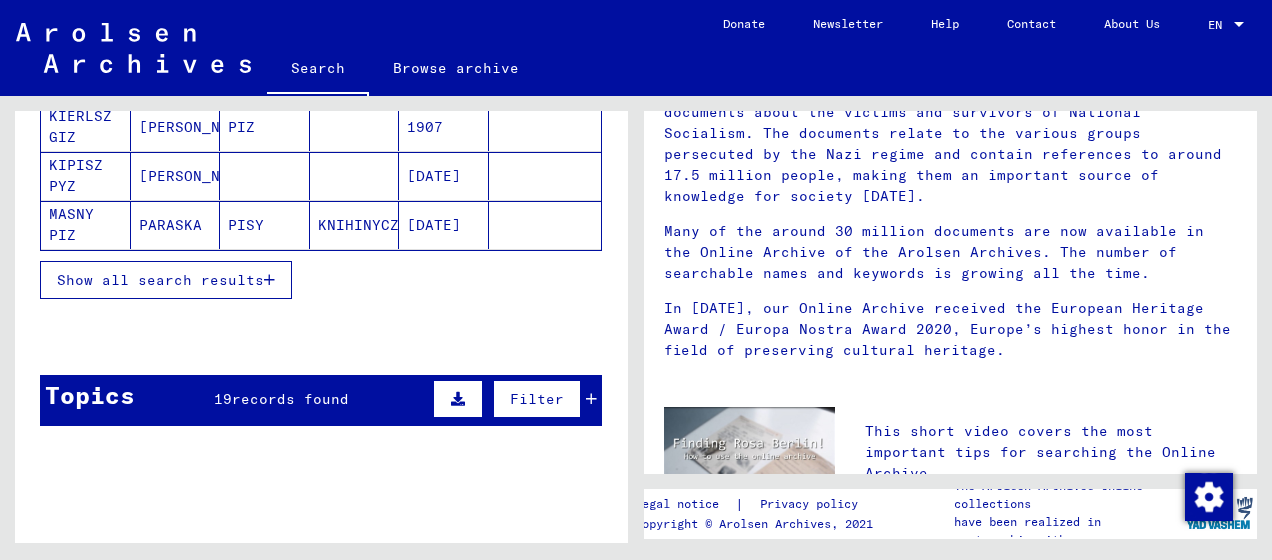 click on "MASNY PIZ" 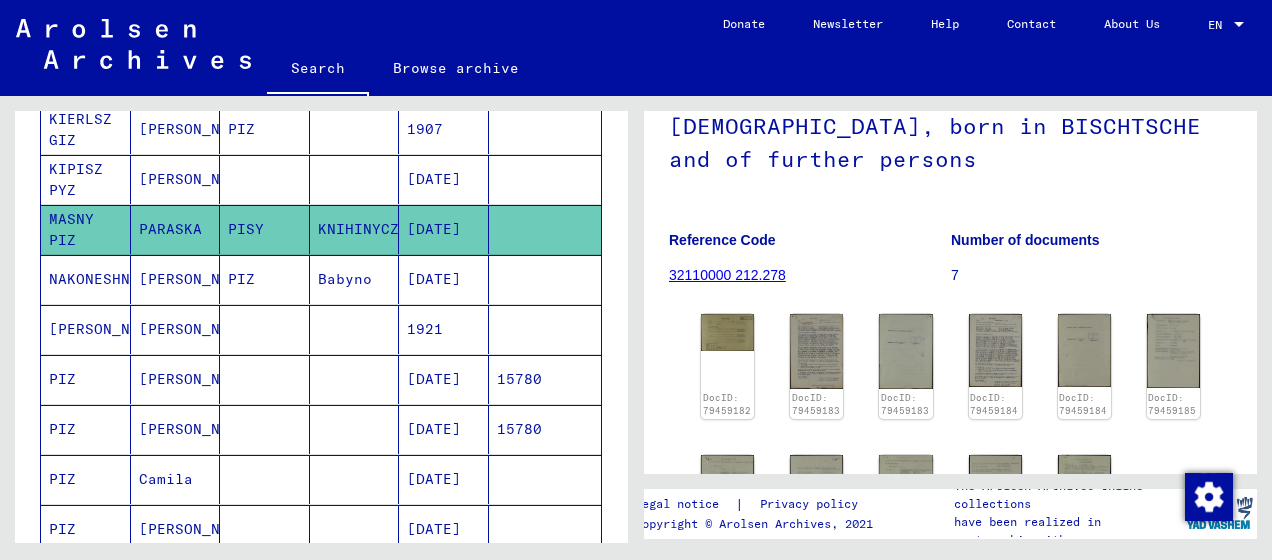click on "PIZ" at bounding box center [86, 679] 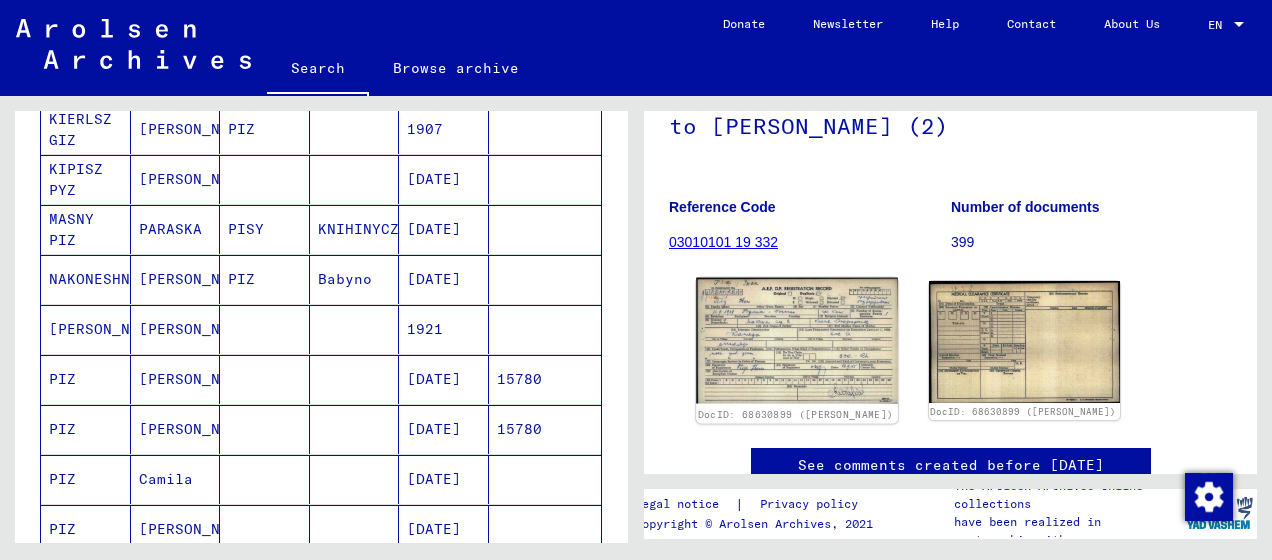 click 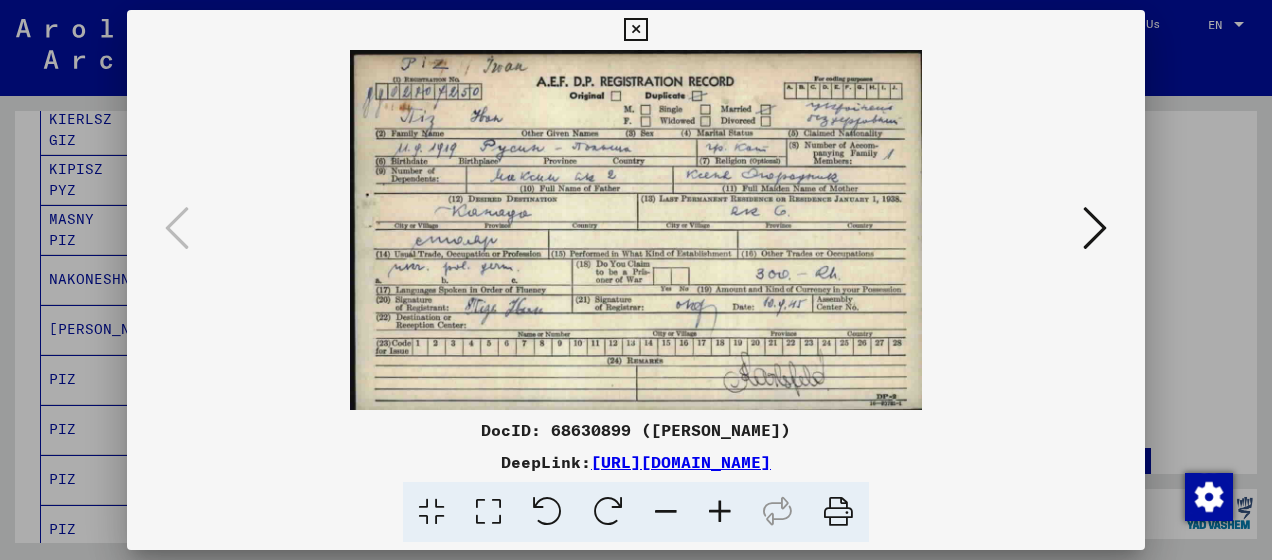 click at bounding box center [1095, 228] 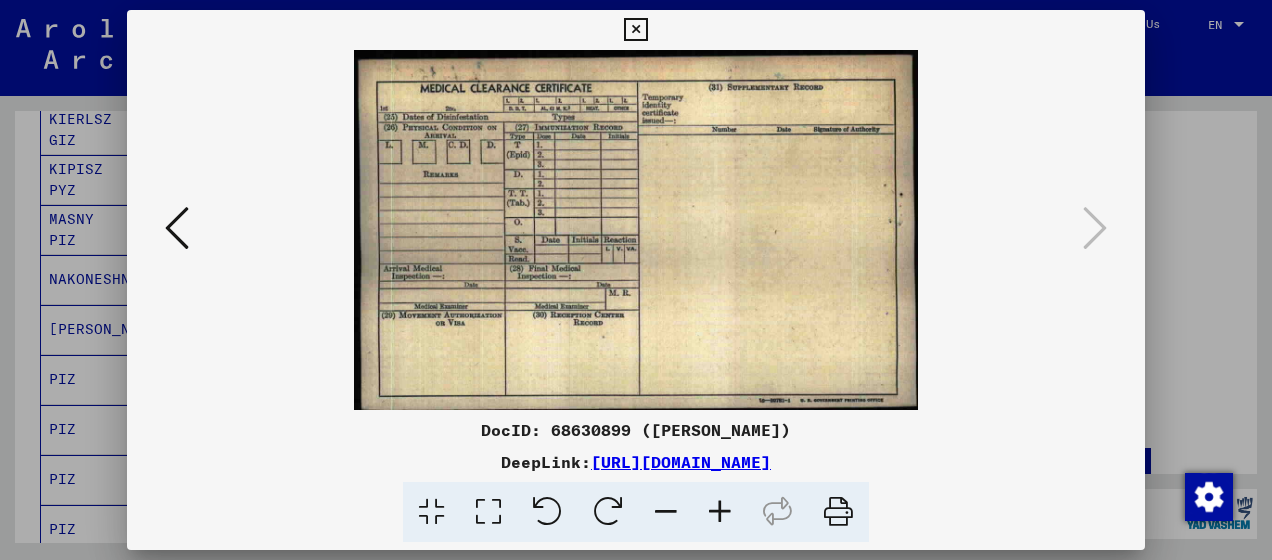 click at bounding box center (177, 229) 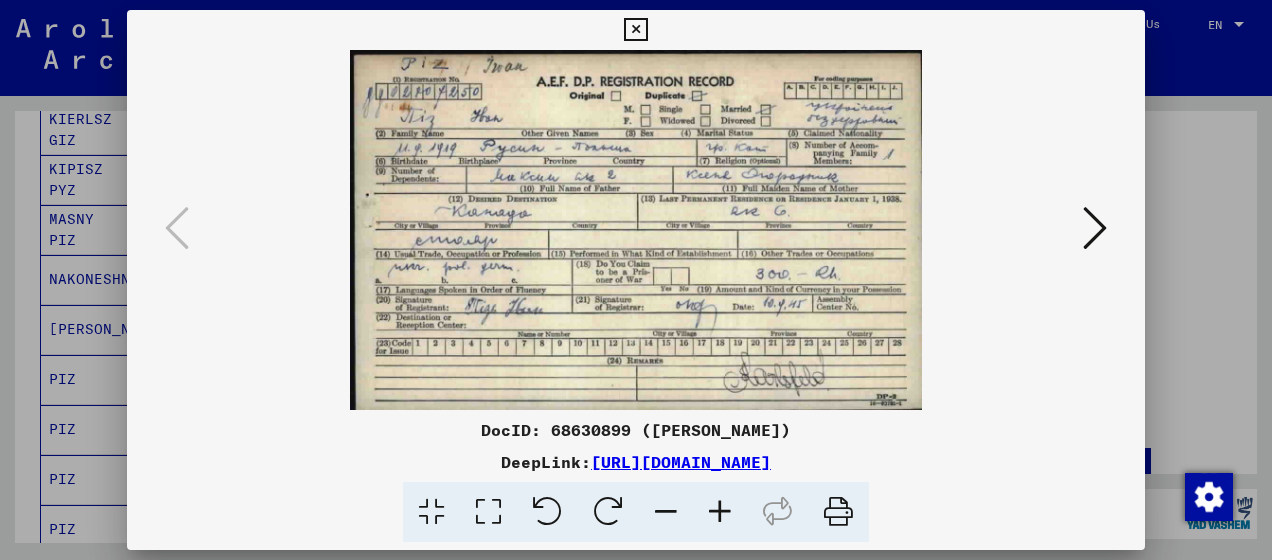 click at bounding box center [635, 30] 